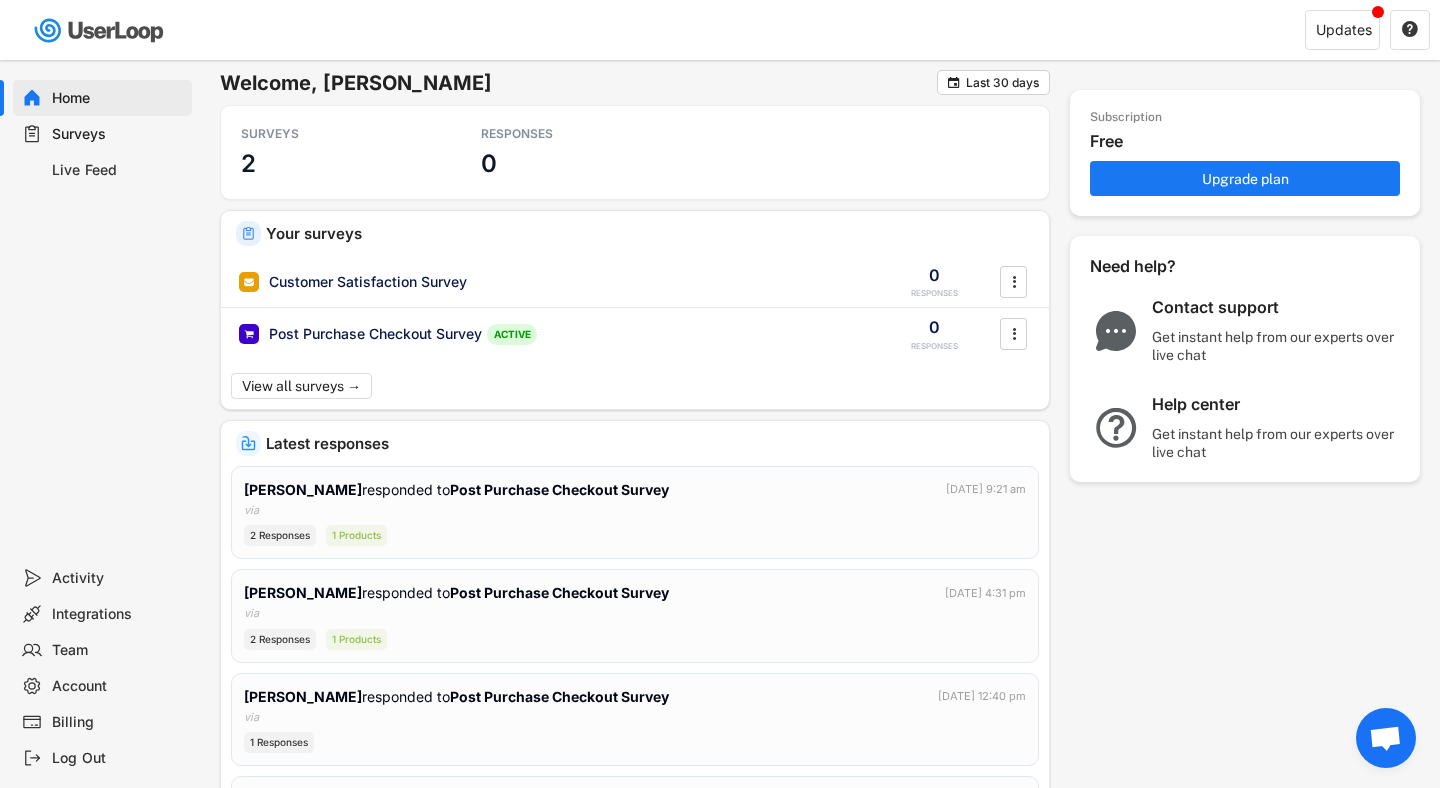 scroll, scrollTop: 0, scrollLeft: 0, axis: both 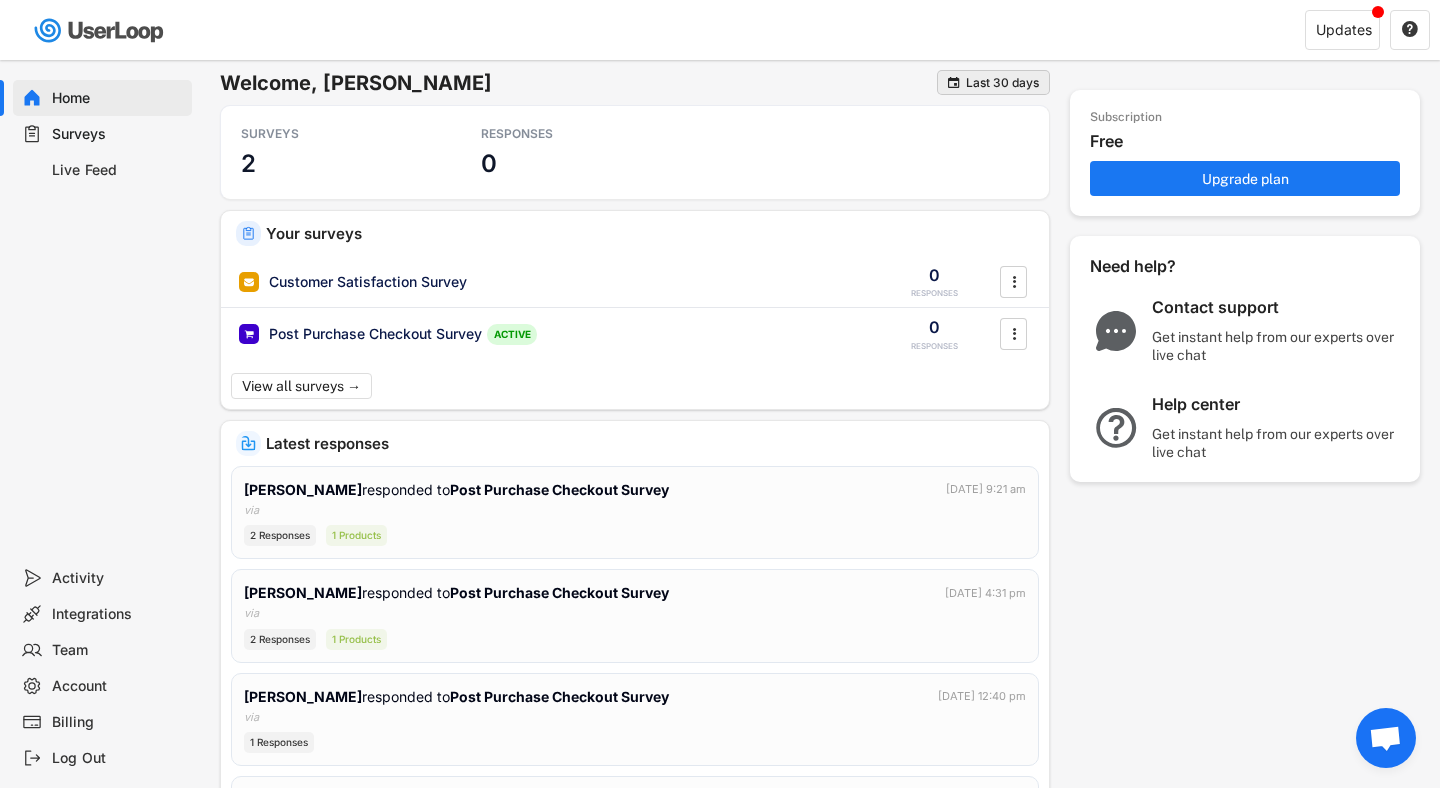 click on "Last 30 days" at bounding box center [1002, 83] 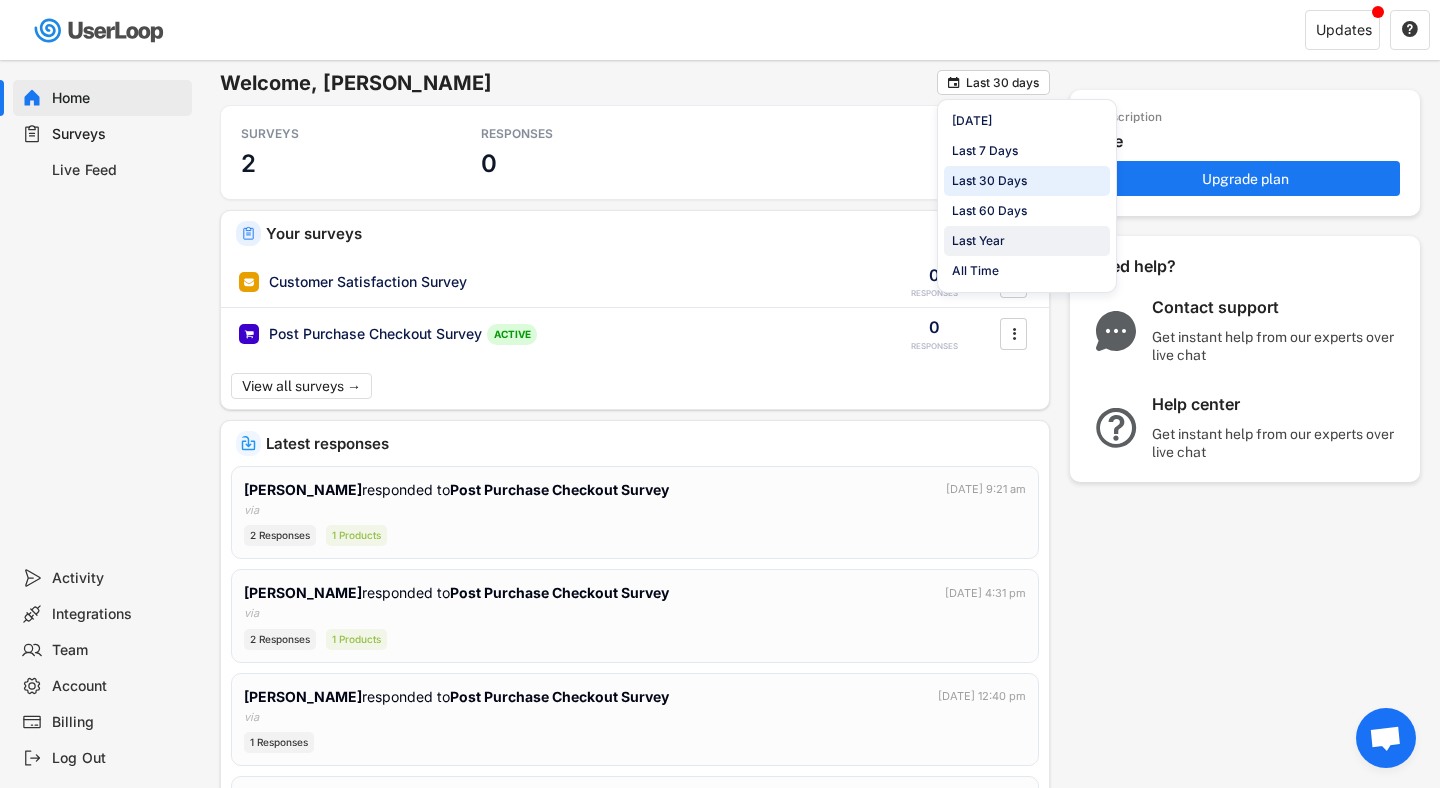 click on "Last Year" at bounding box center (978, 241) 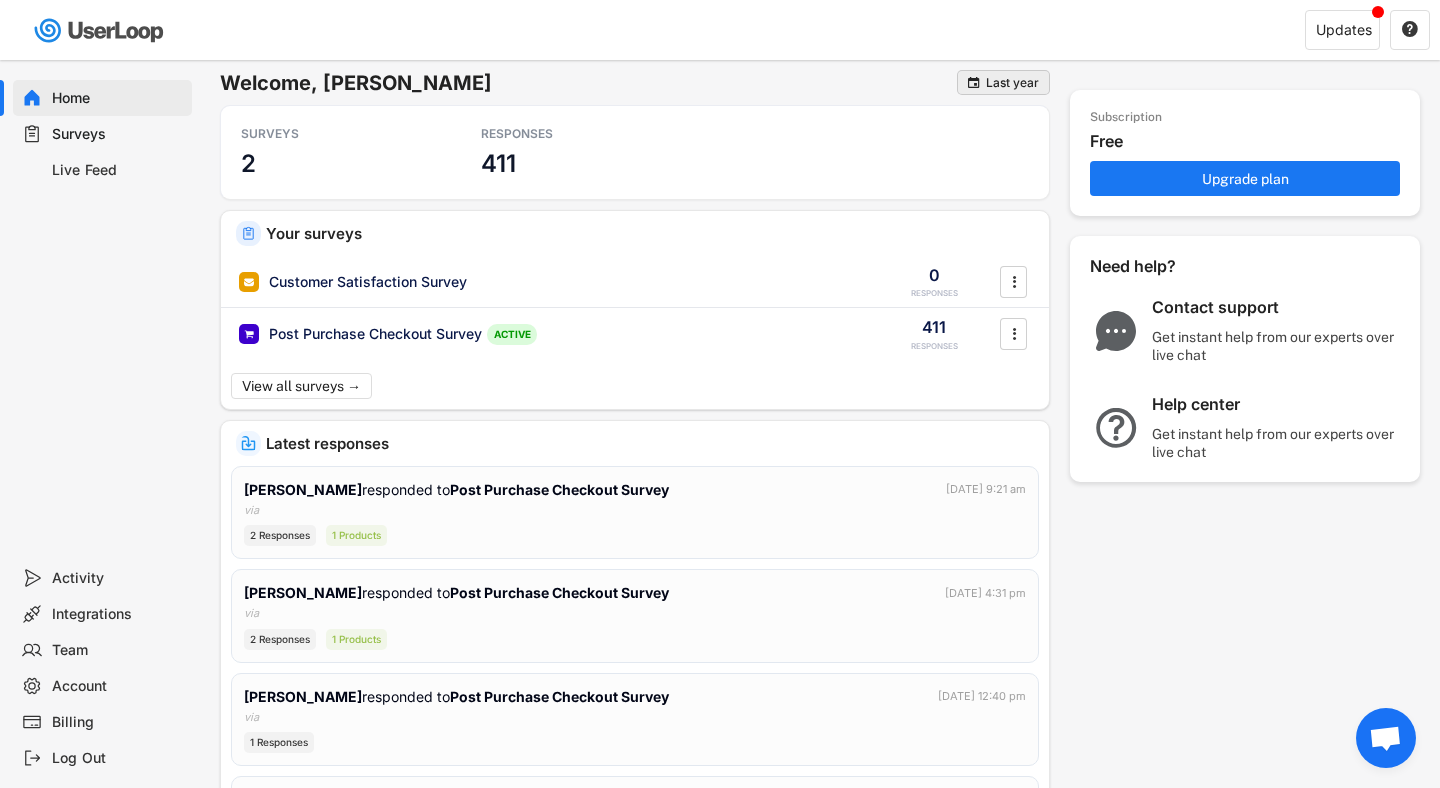 click on "Last year" at bounding box center (1012, 83) 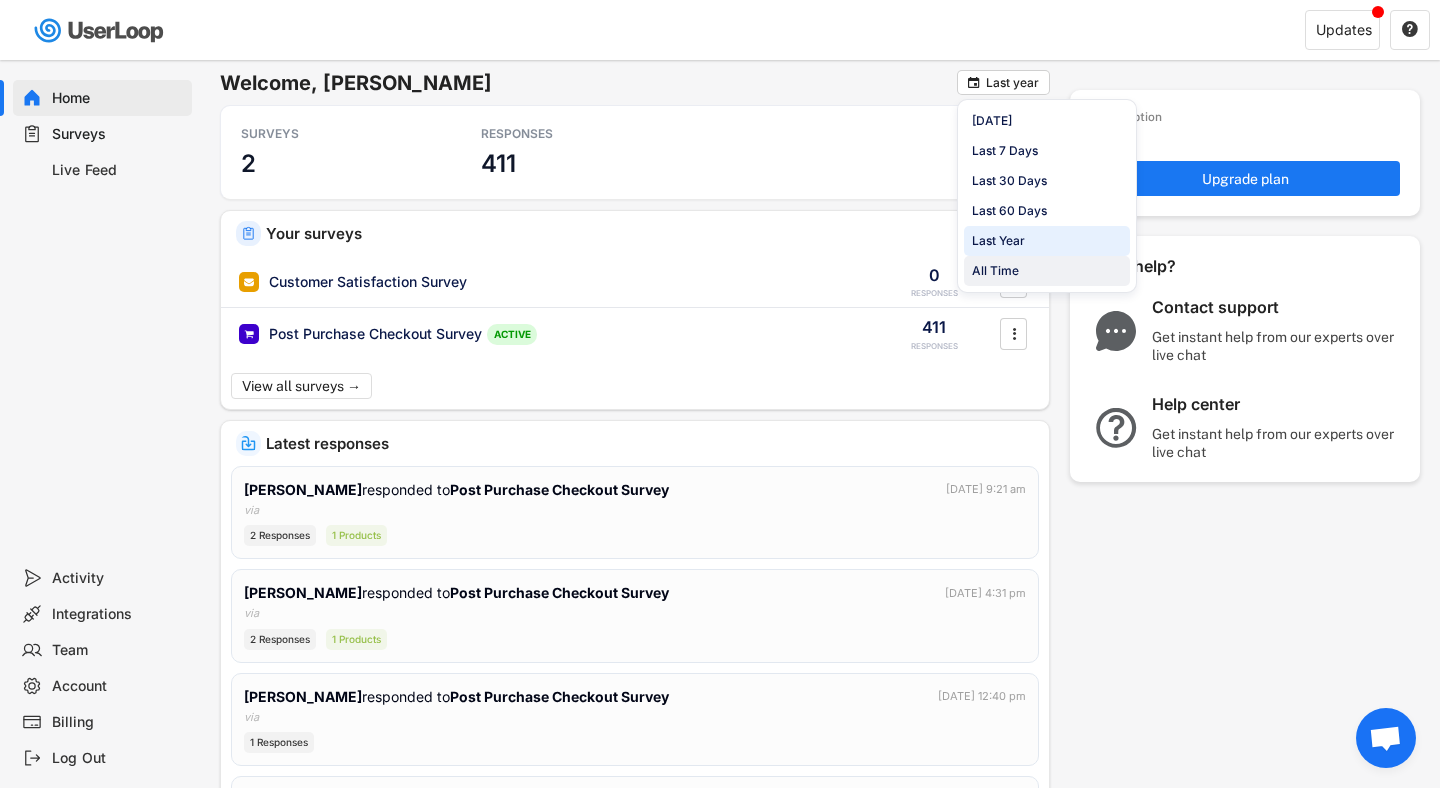 click on "All Time" at bounding box center [1047, 271] 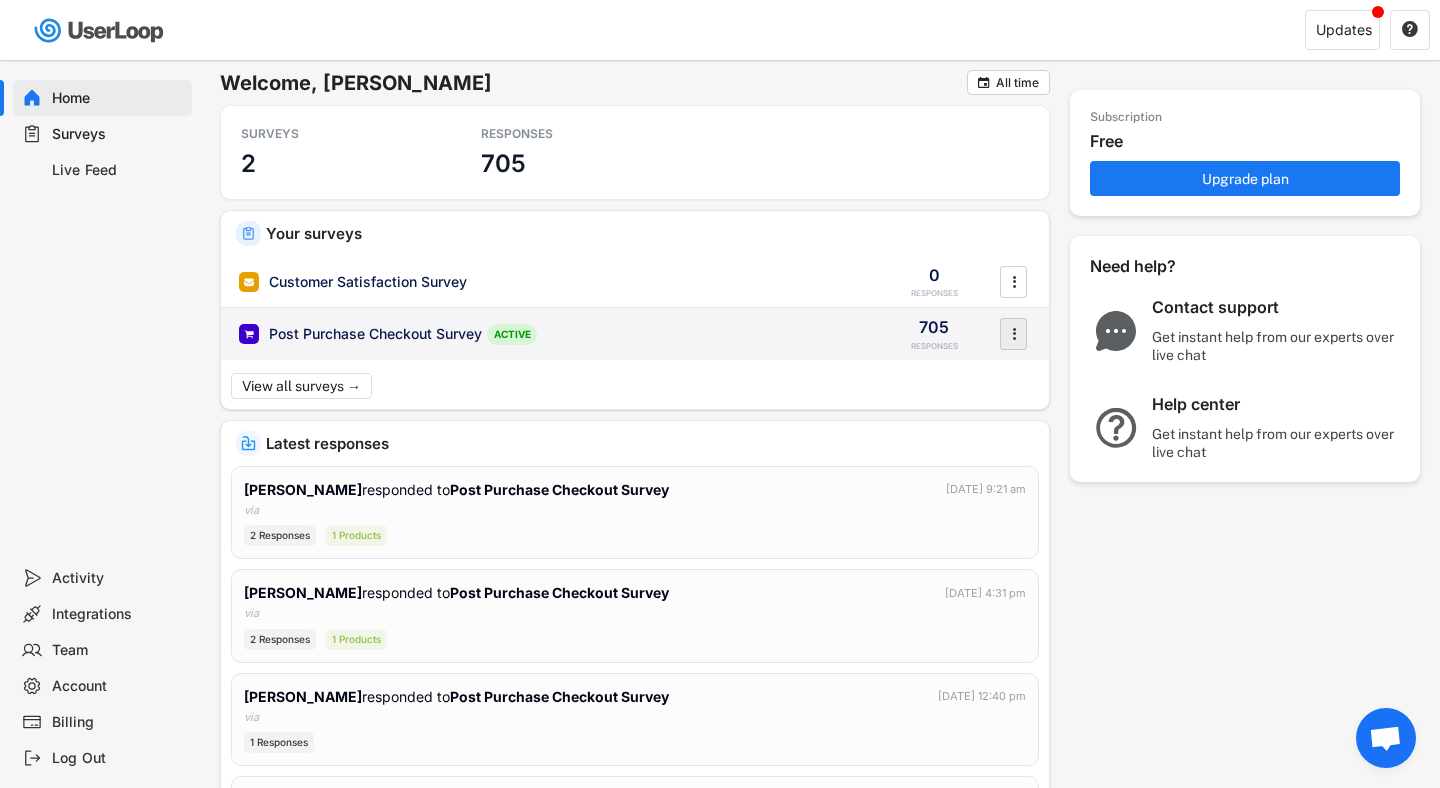 click on "" 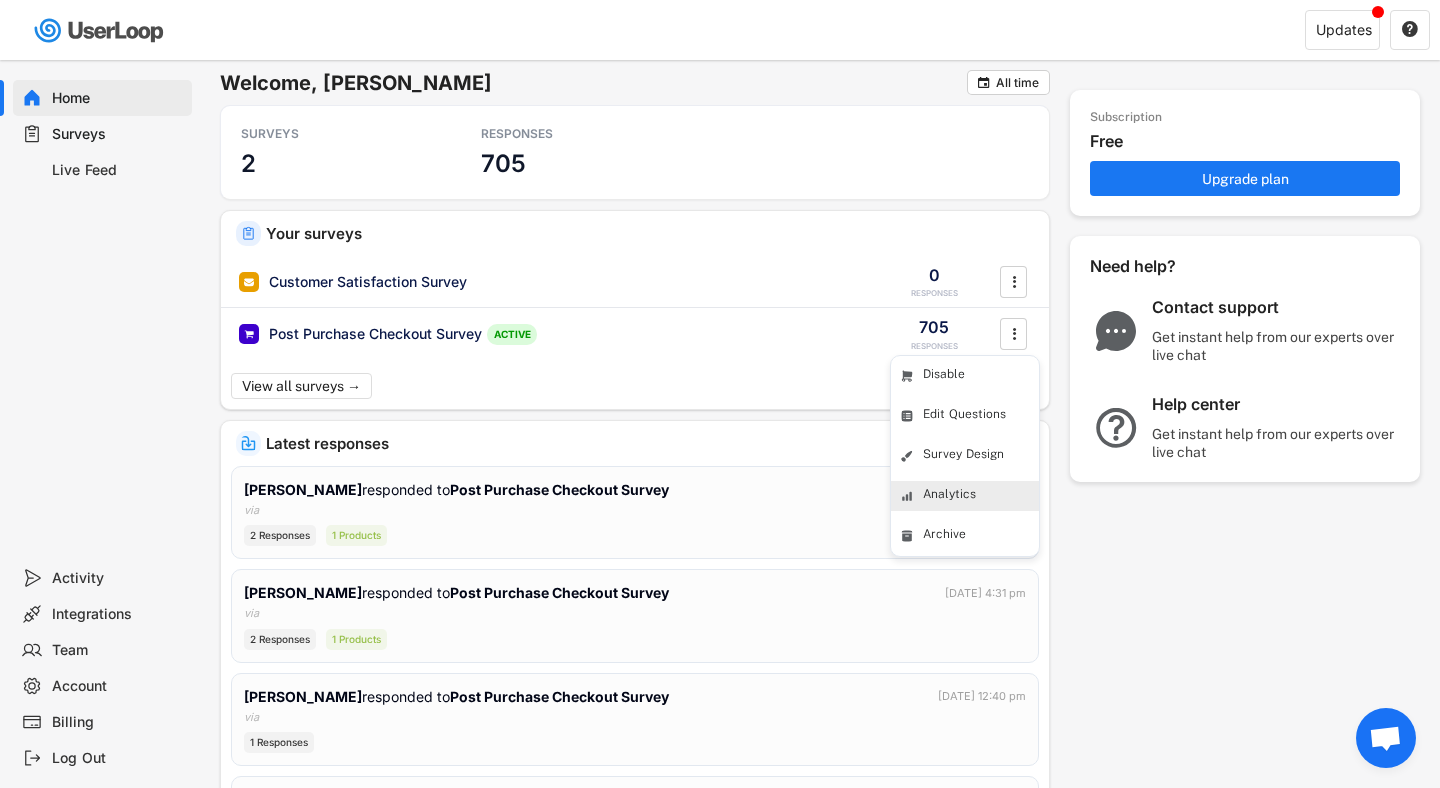 click on "Analytics" at bounding box center [981, 496] 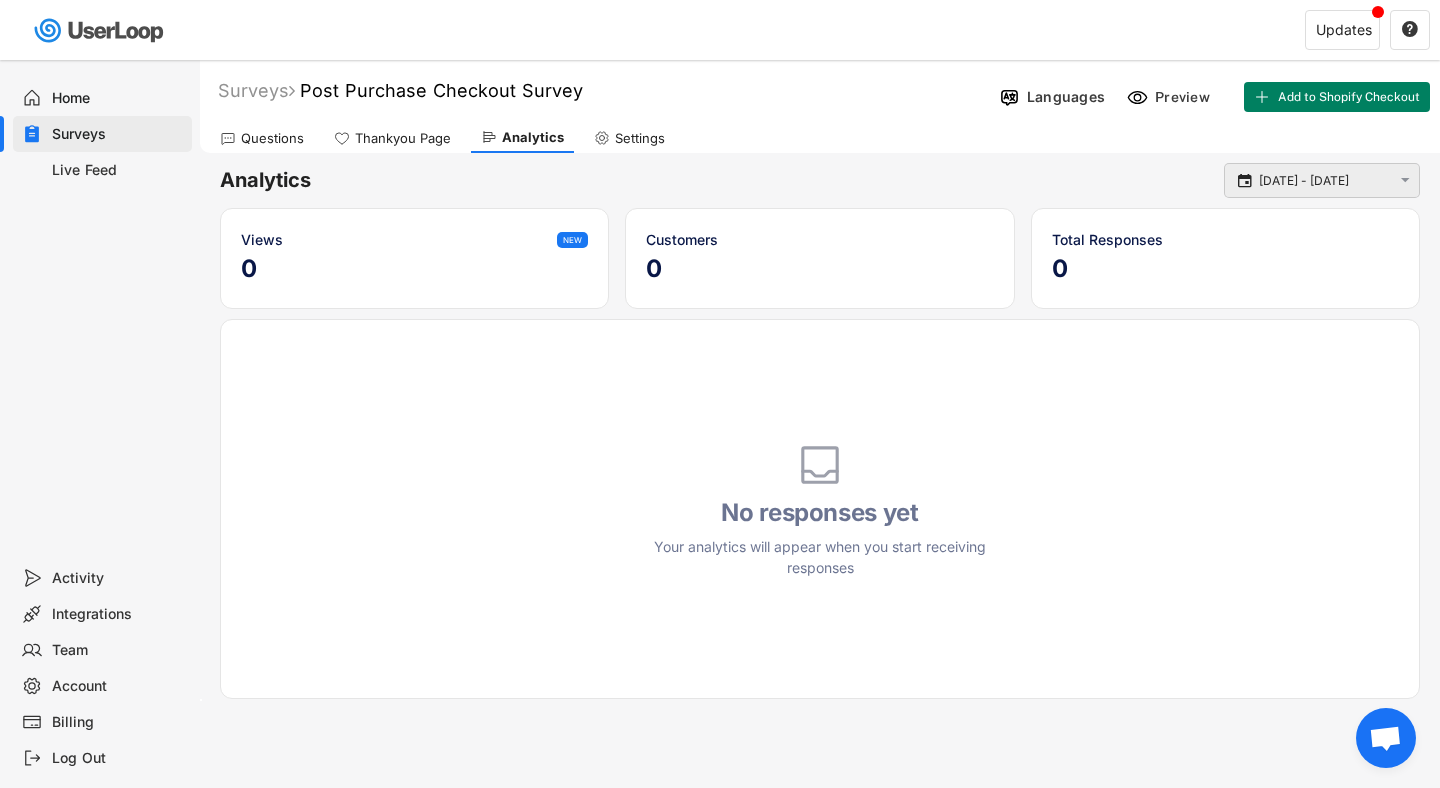 click on "
[DATE] - [DATE]
" at bounding box center [1322, 180] 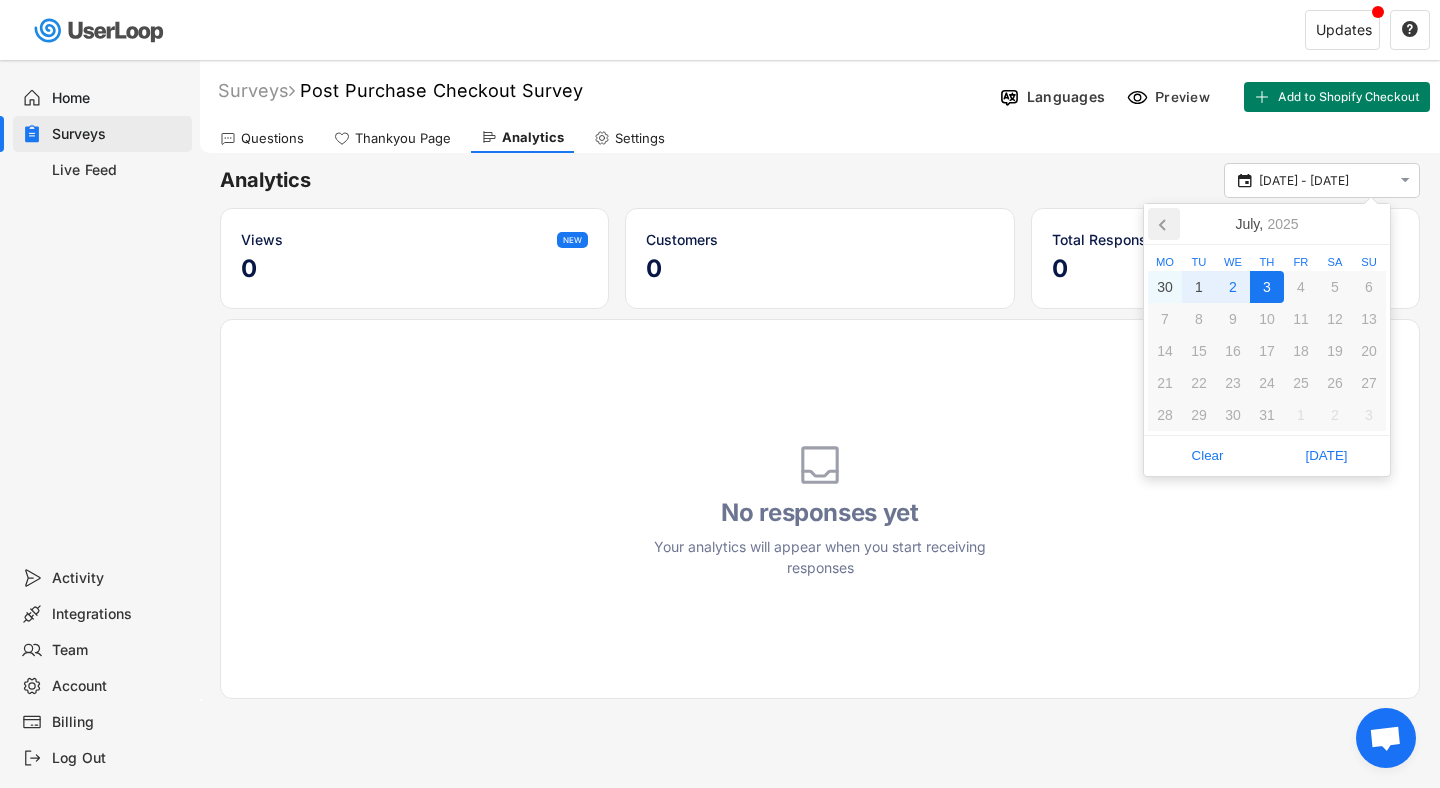 click 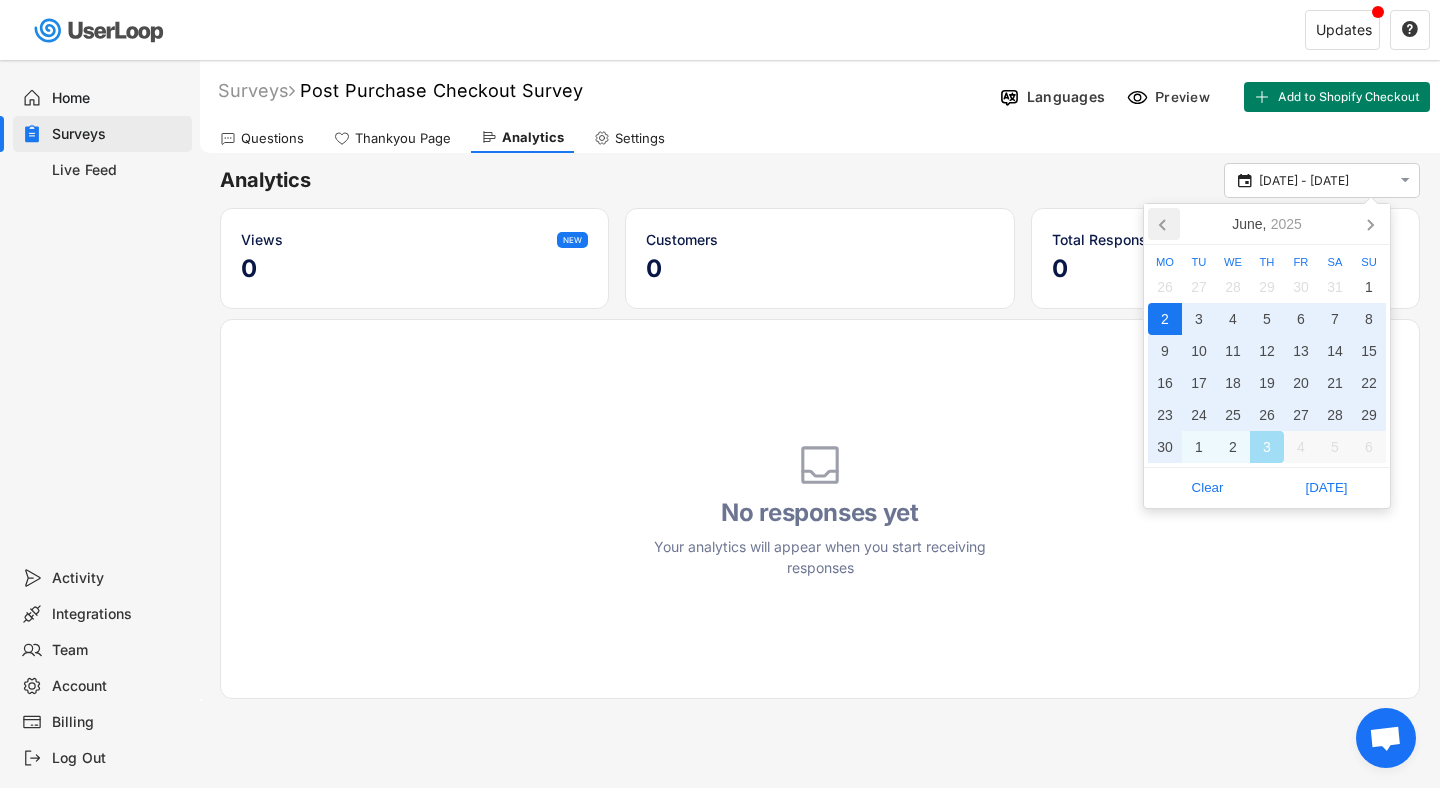 click 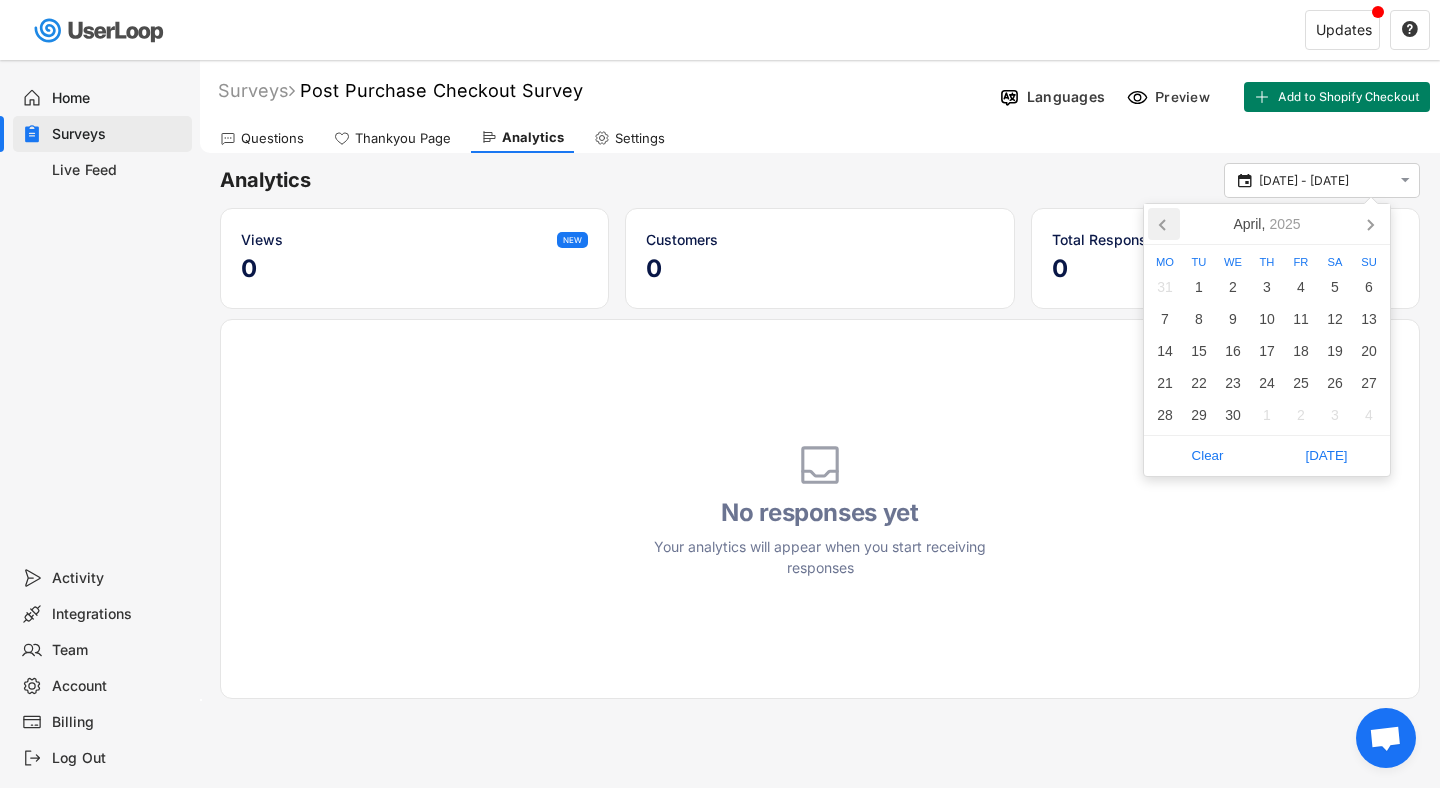 click 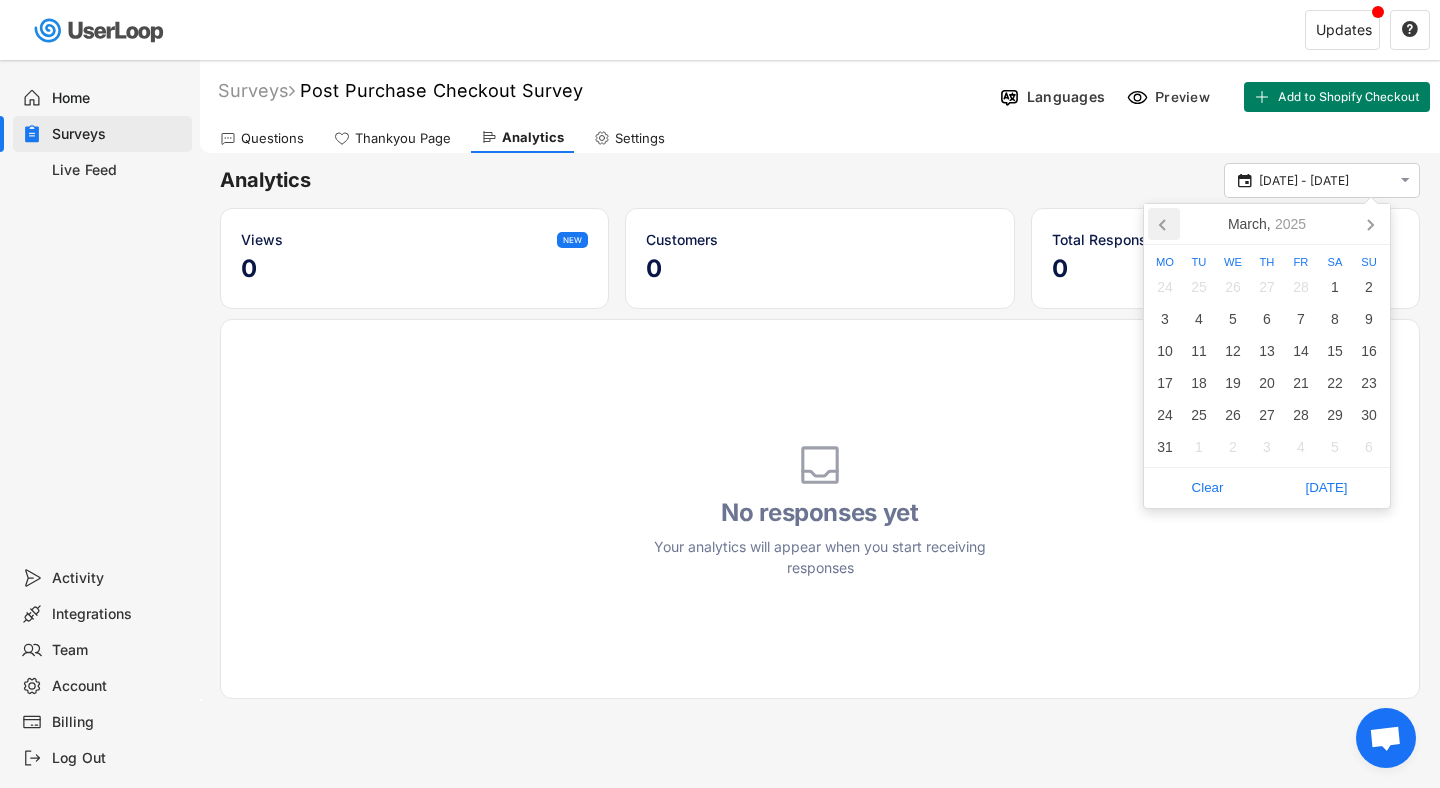click 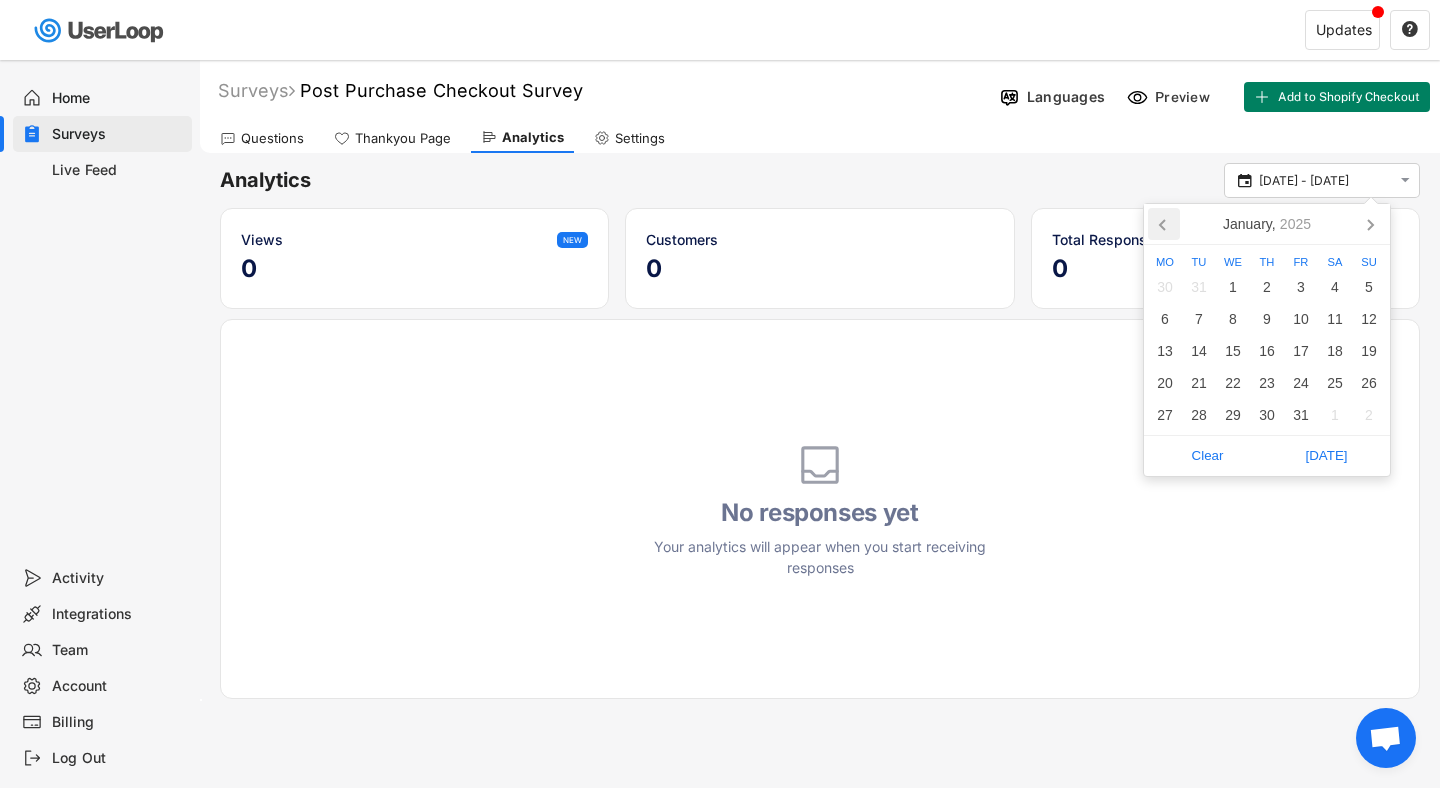 click 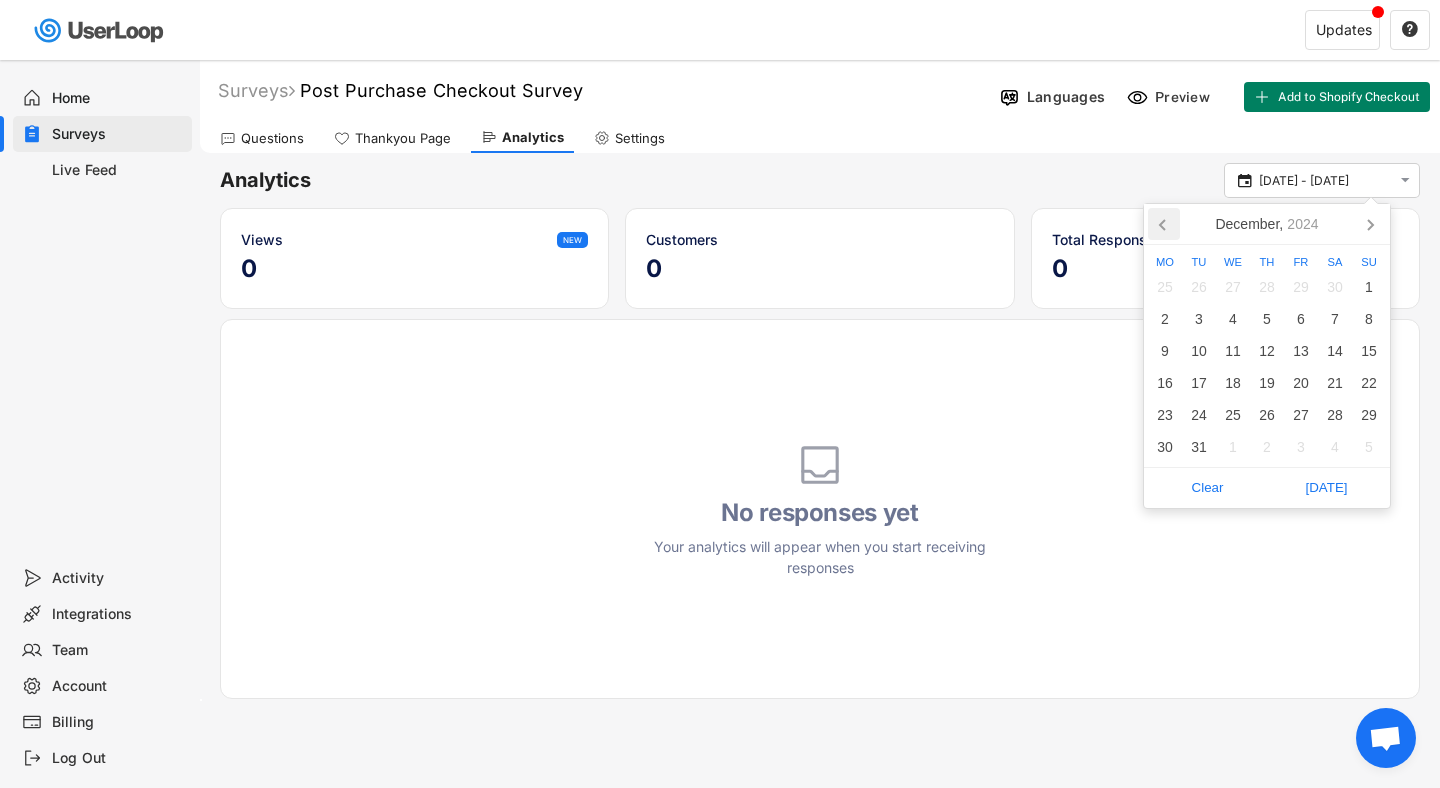 click 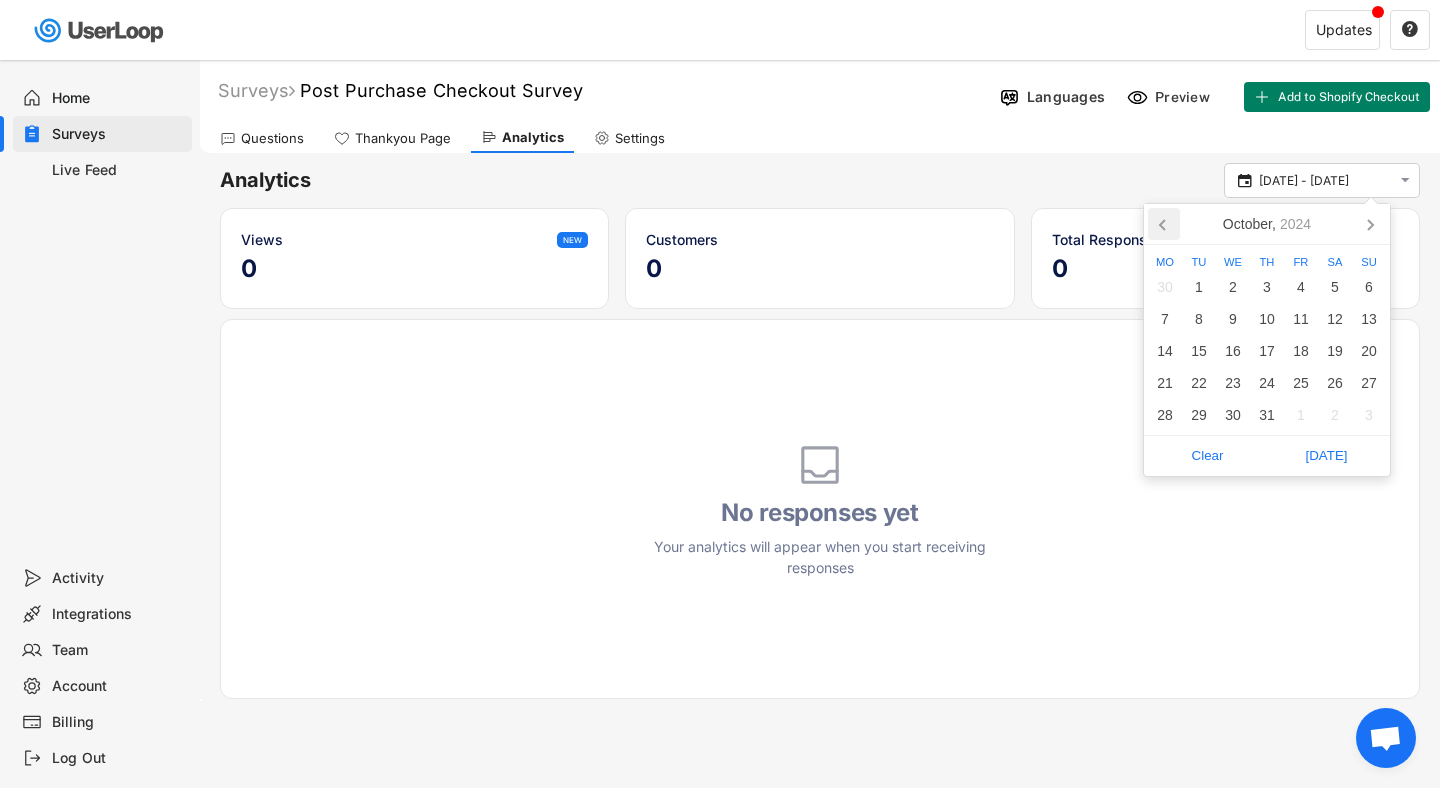 click 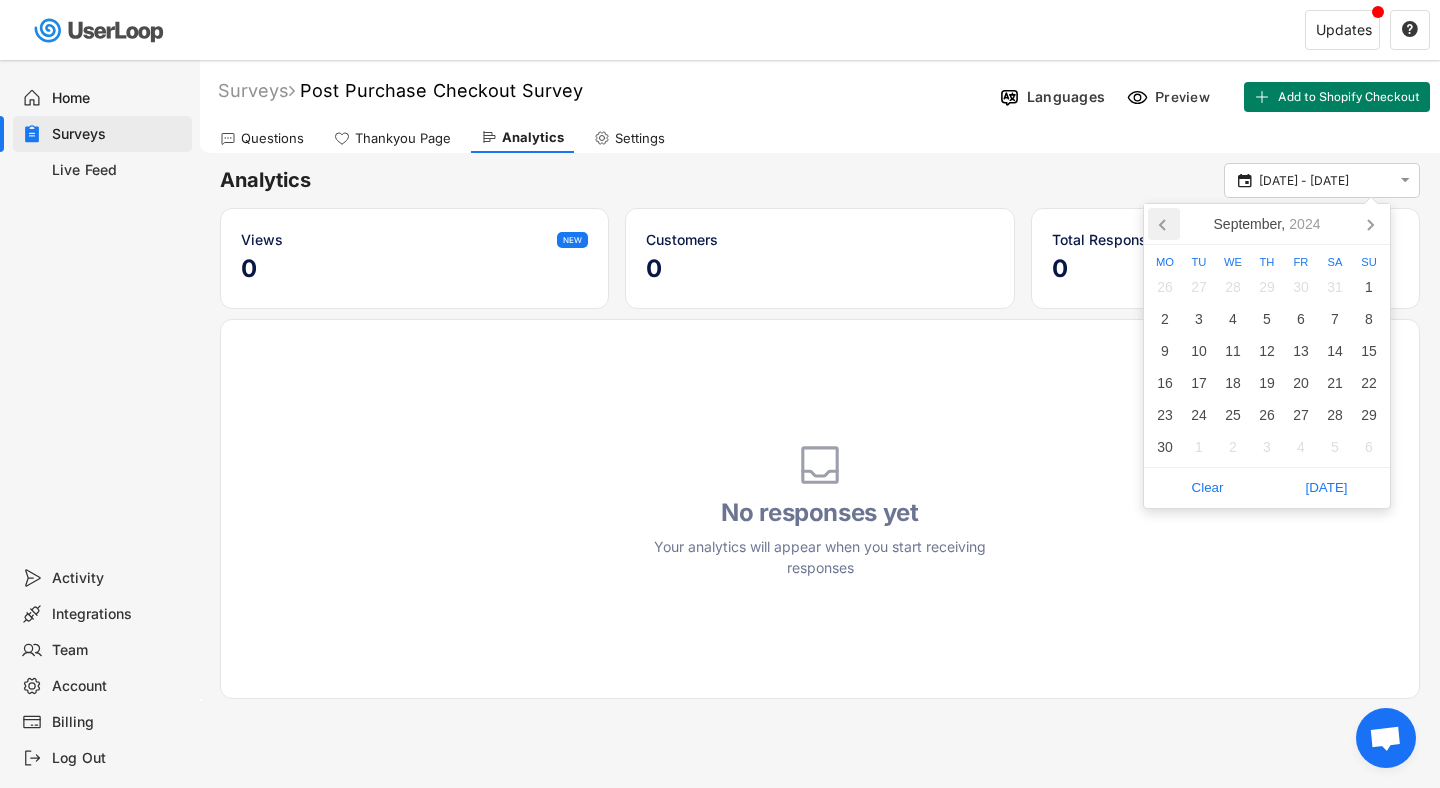 click 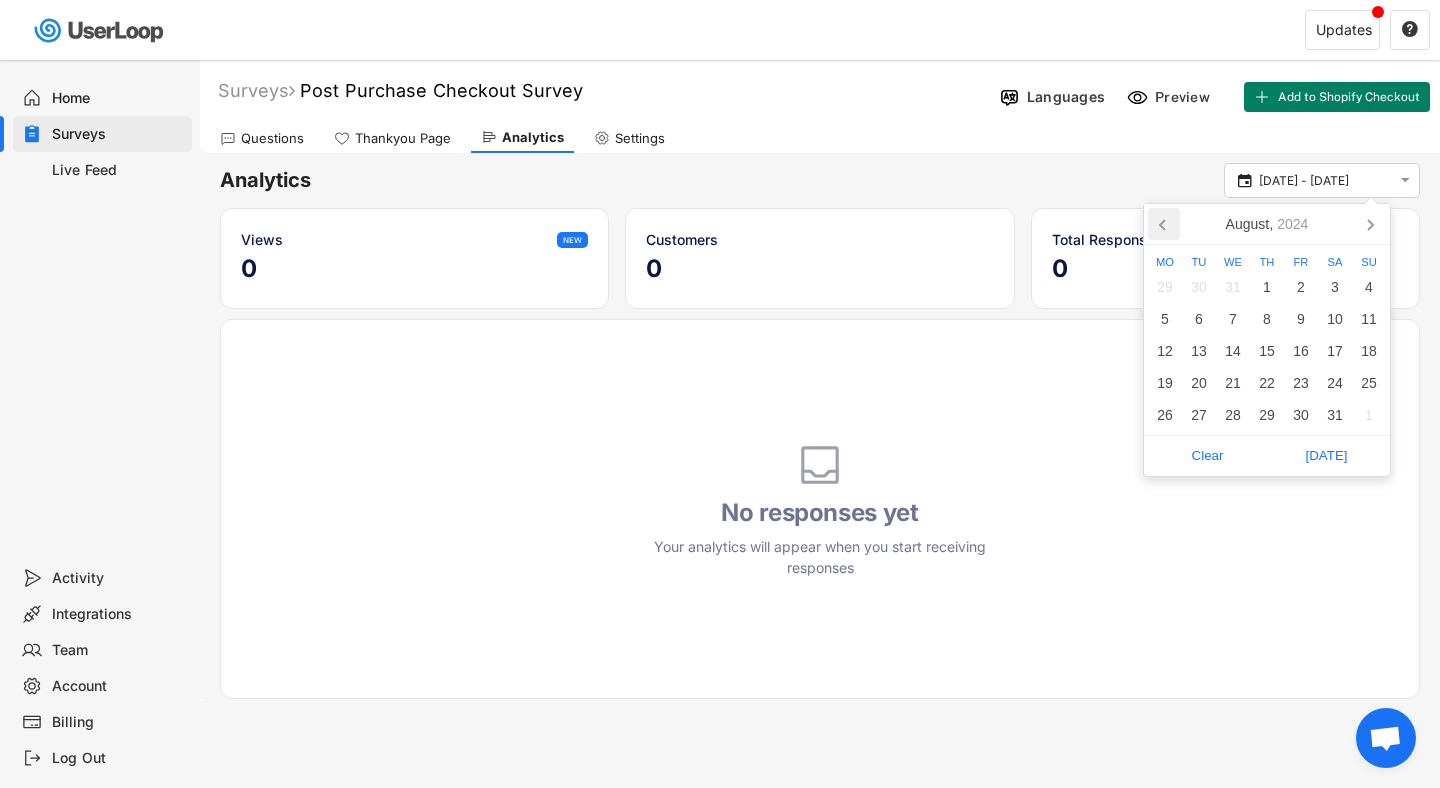 click 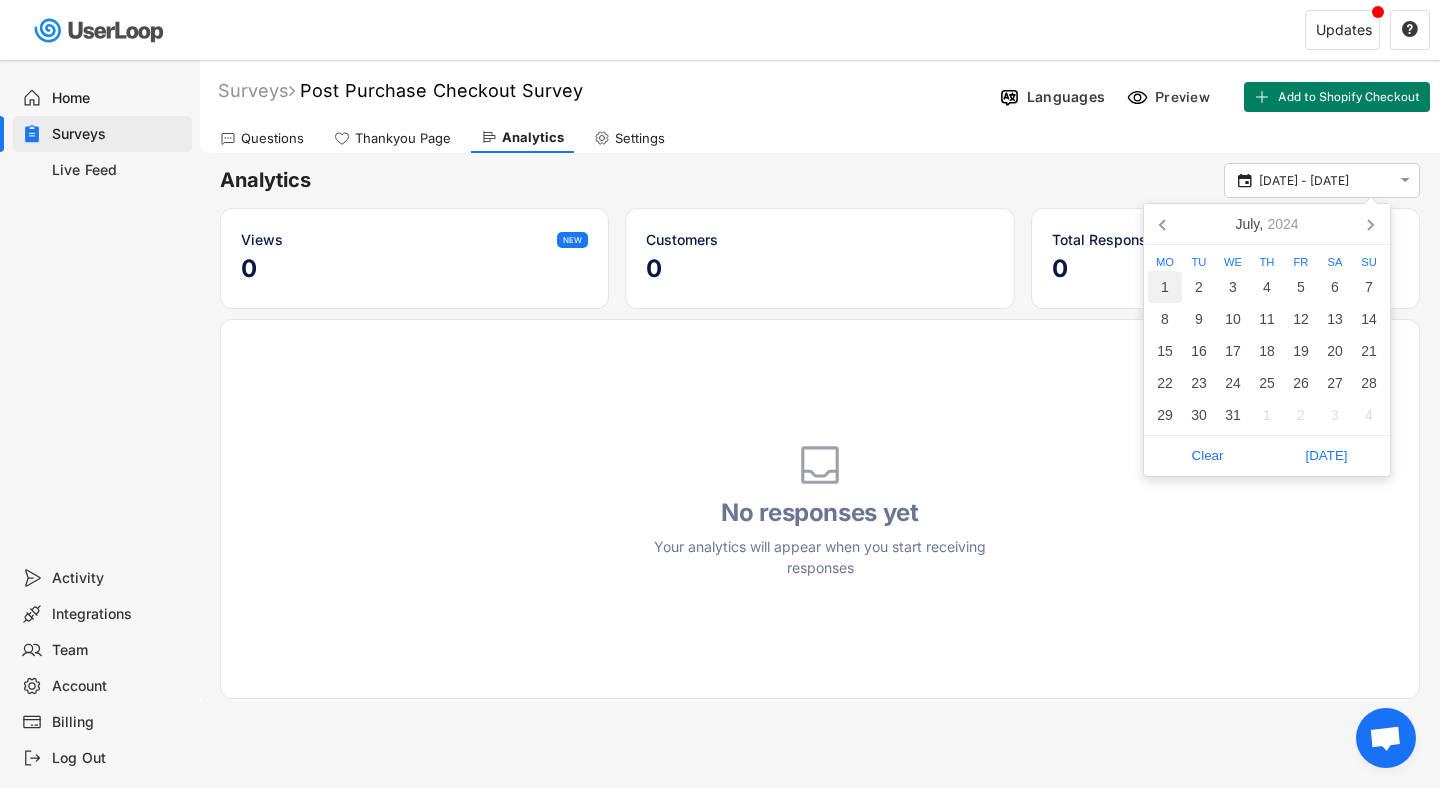 click on "1" at bounding box center (1165, 287) 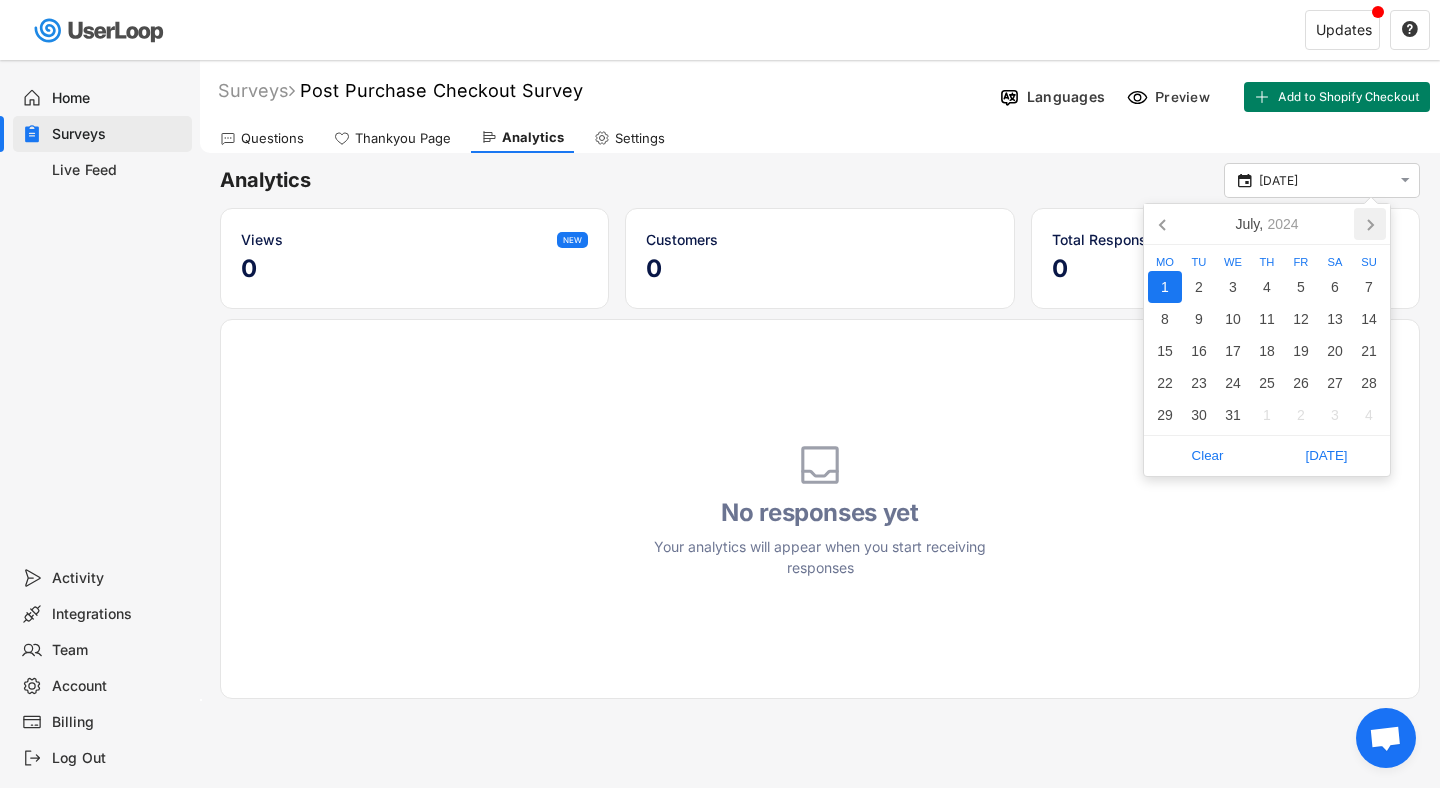 click 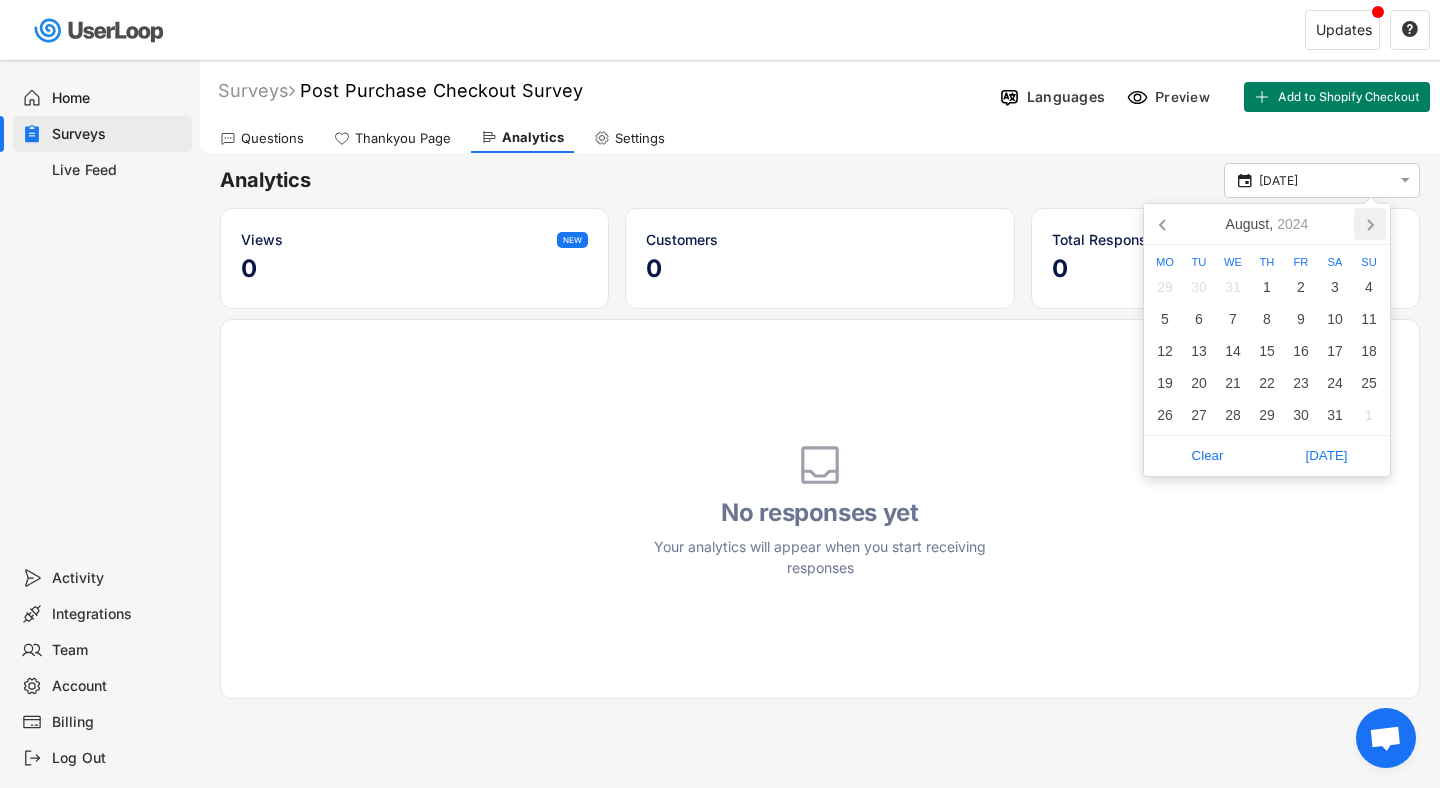 click 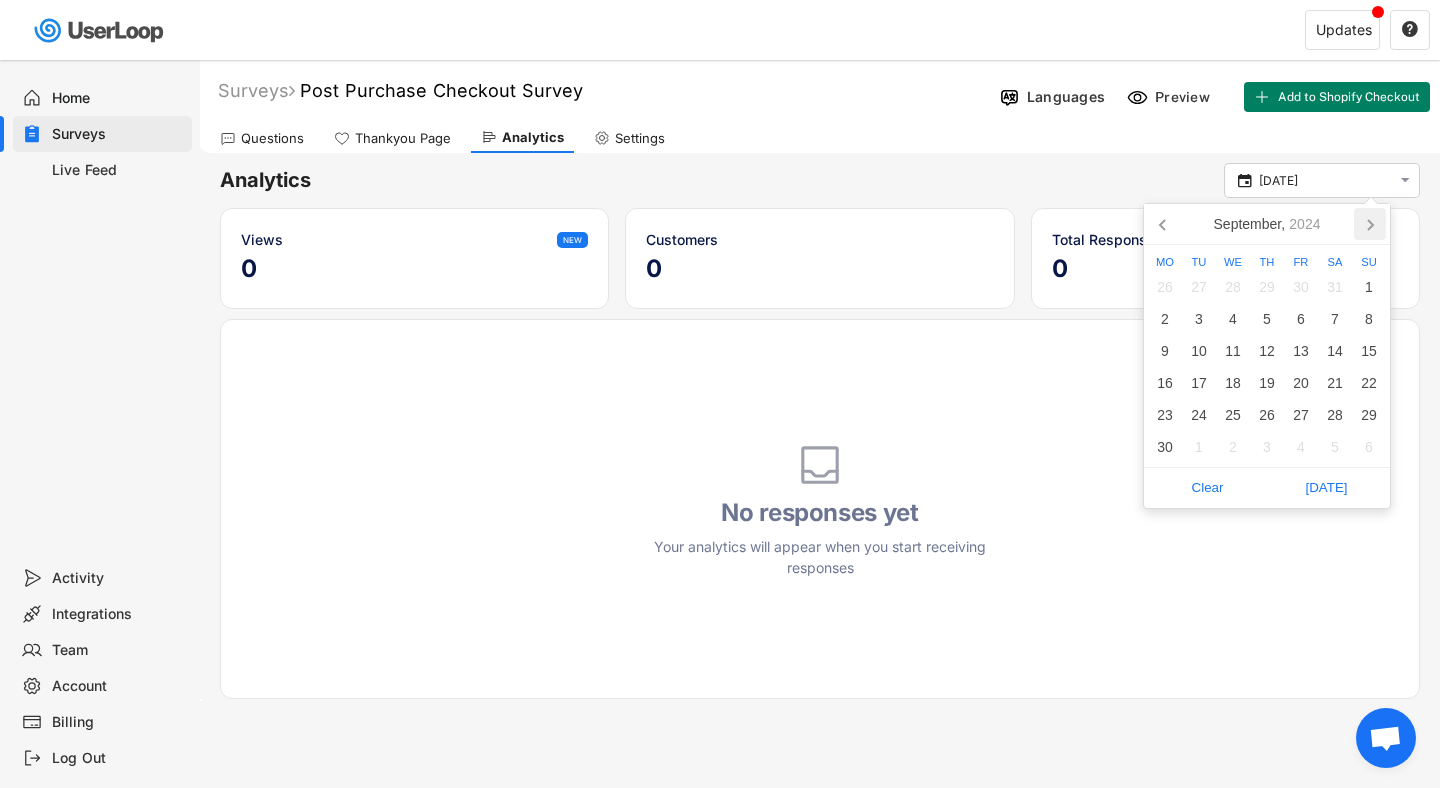 click 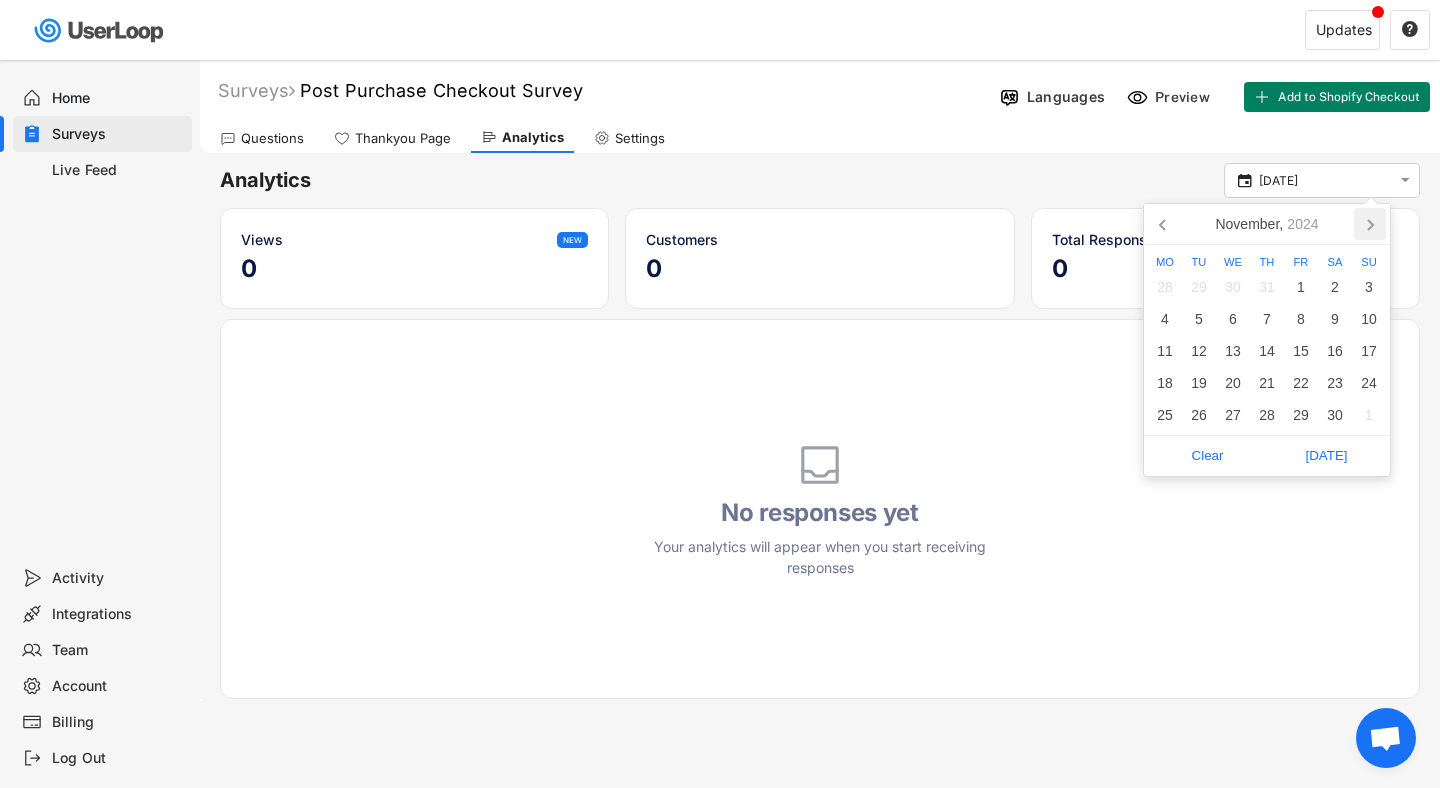 click 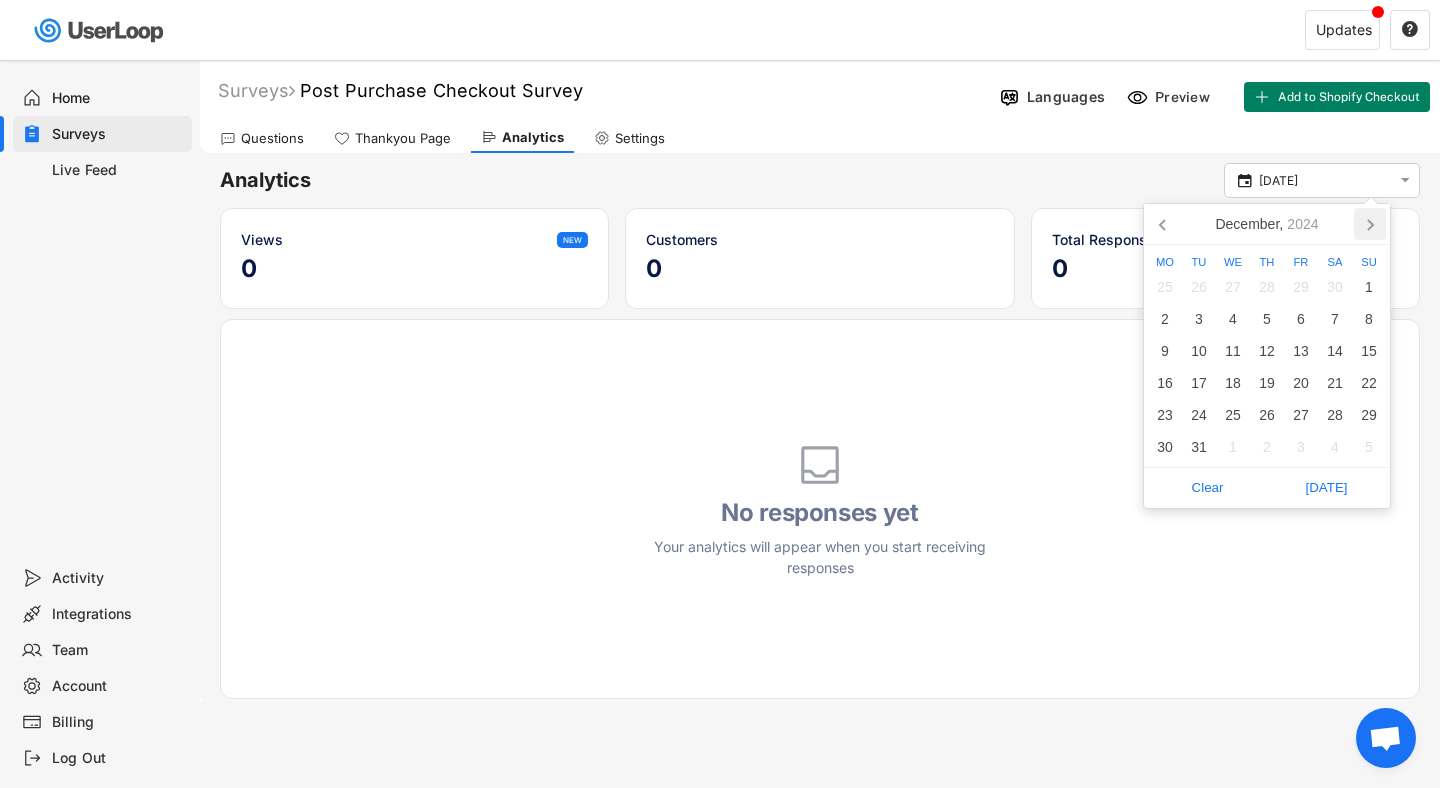 click 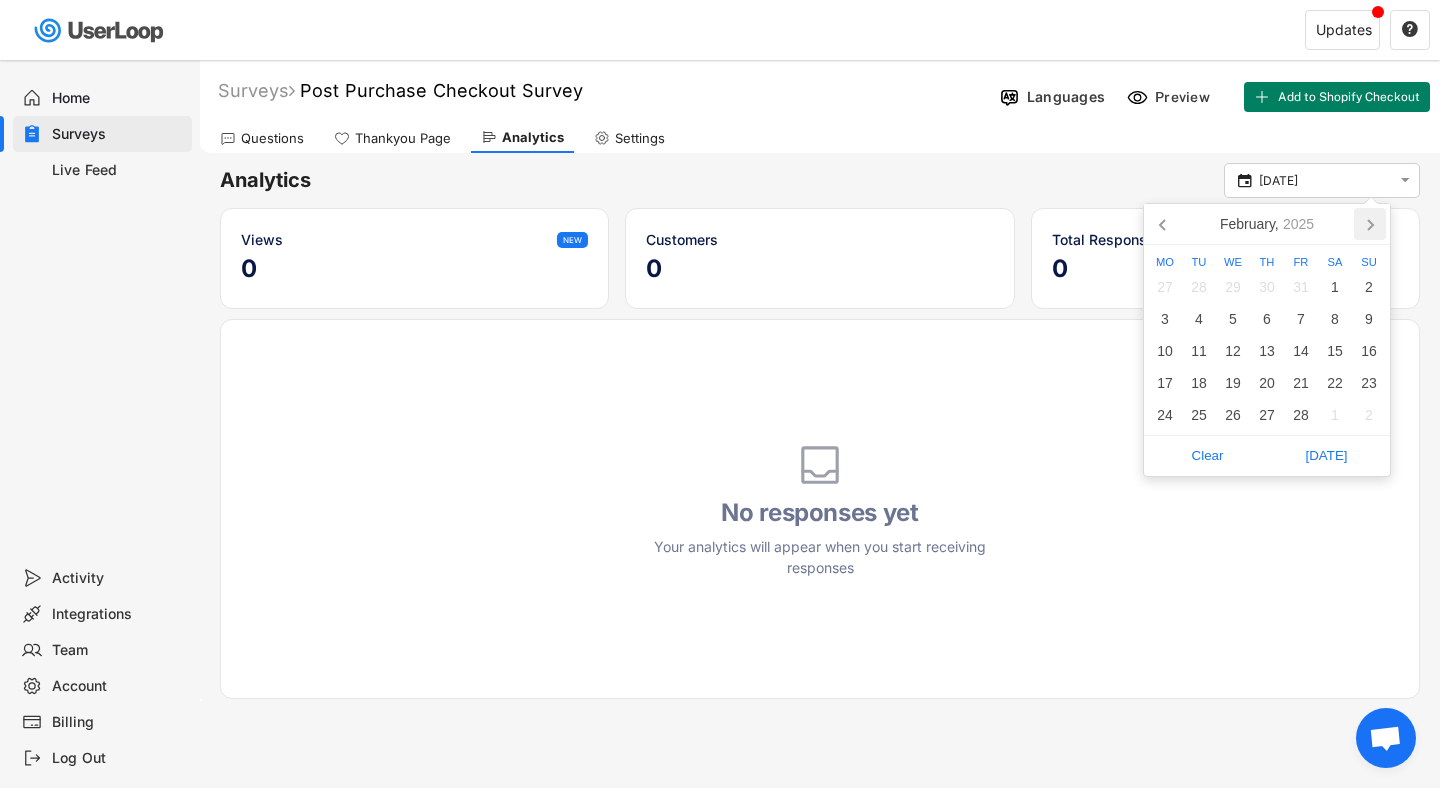 click 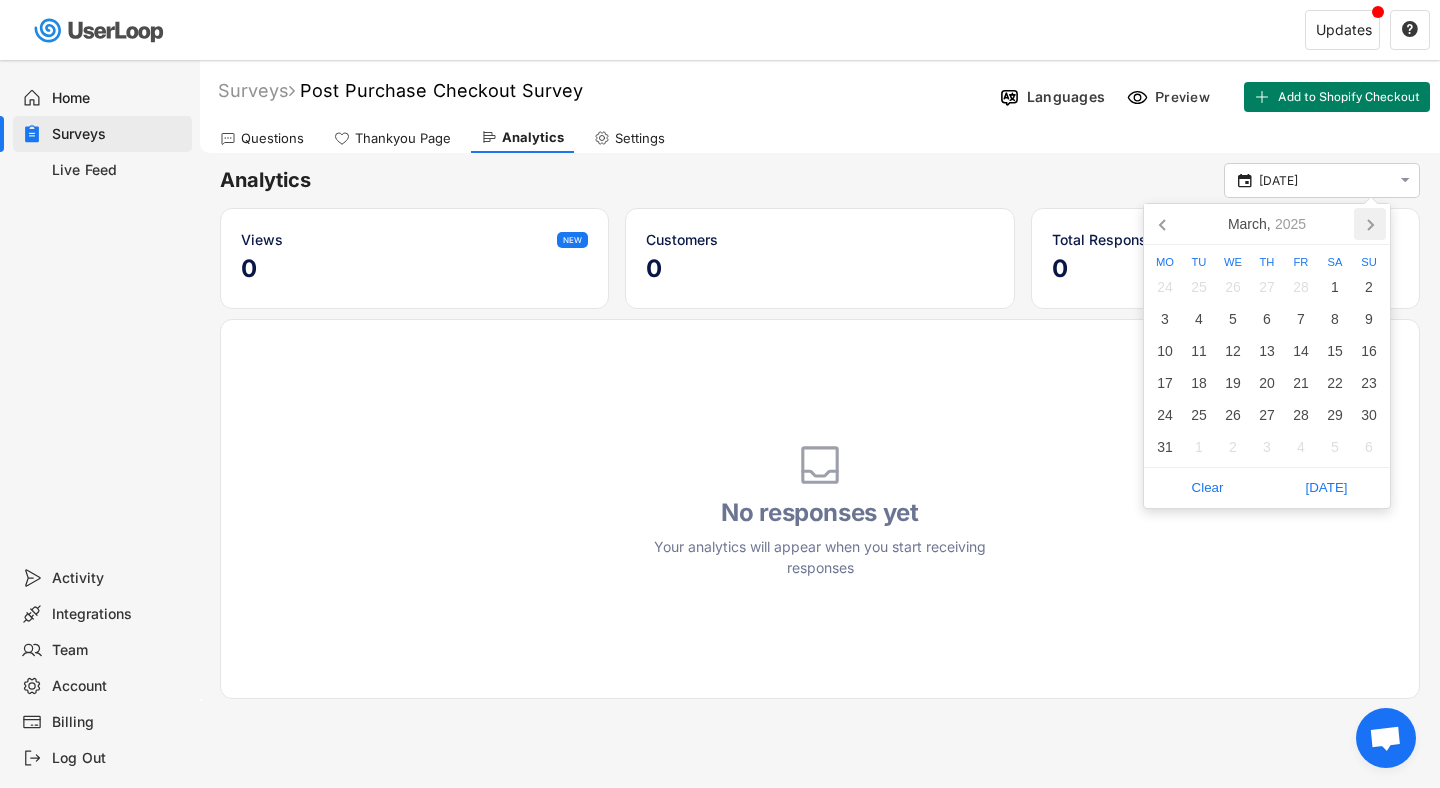 click 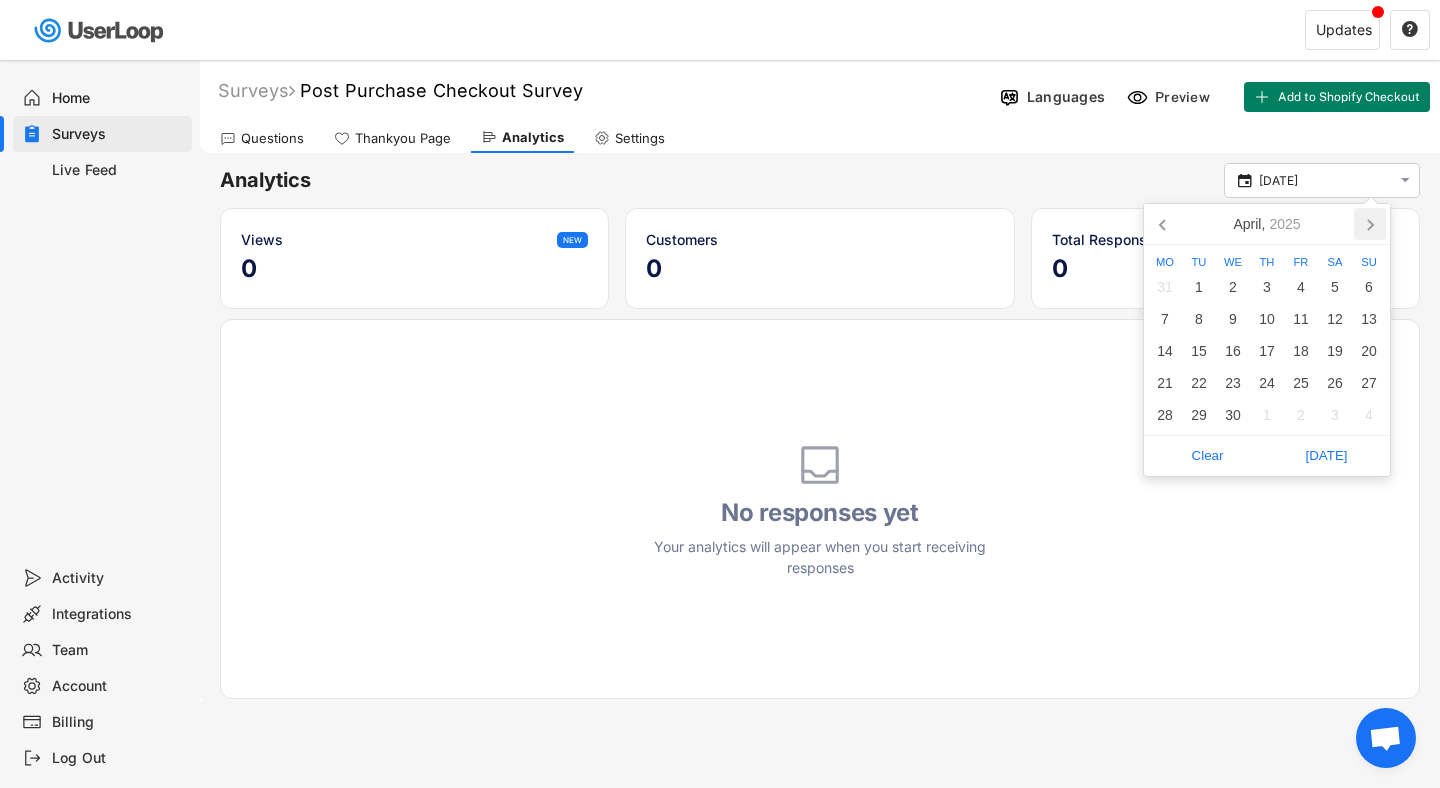 click 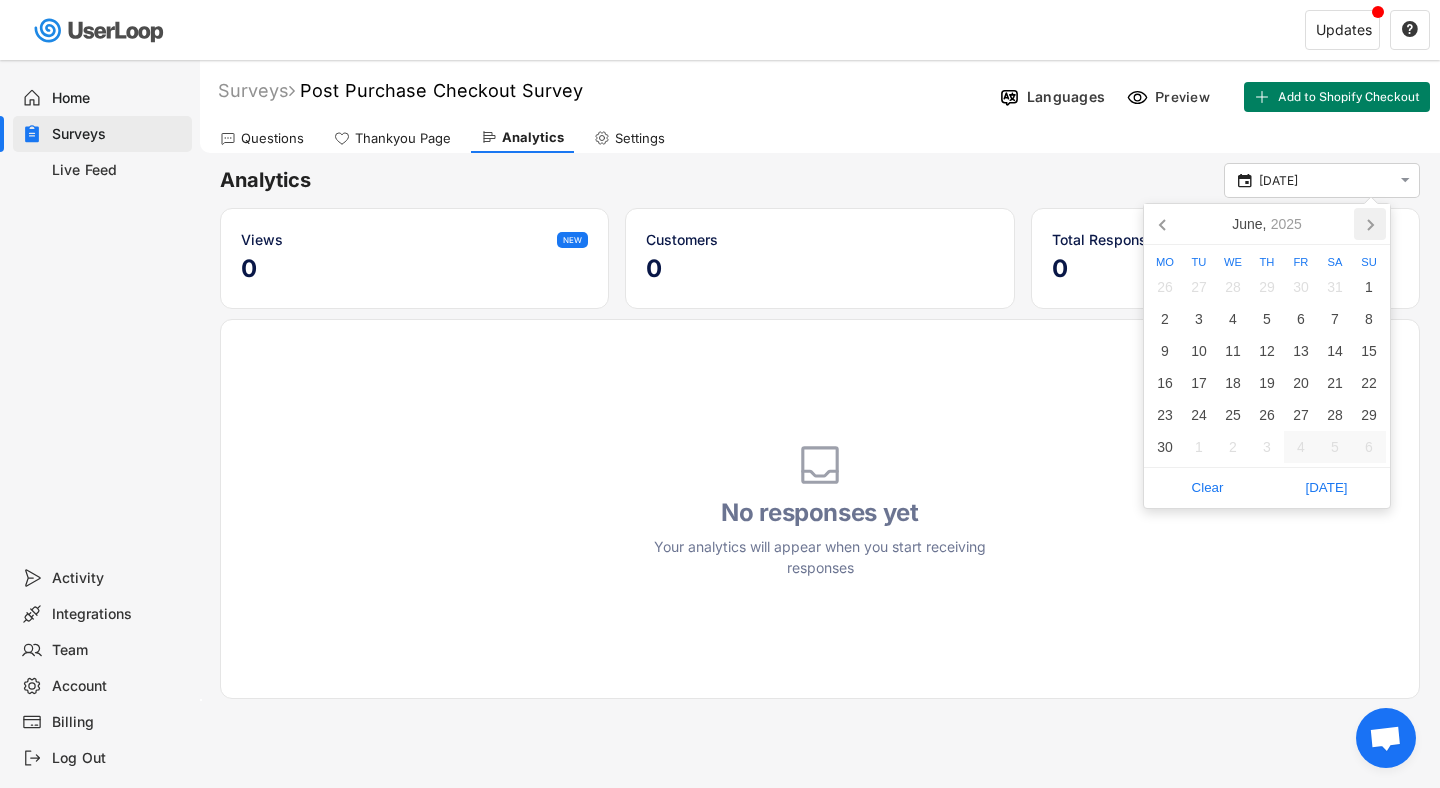 click 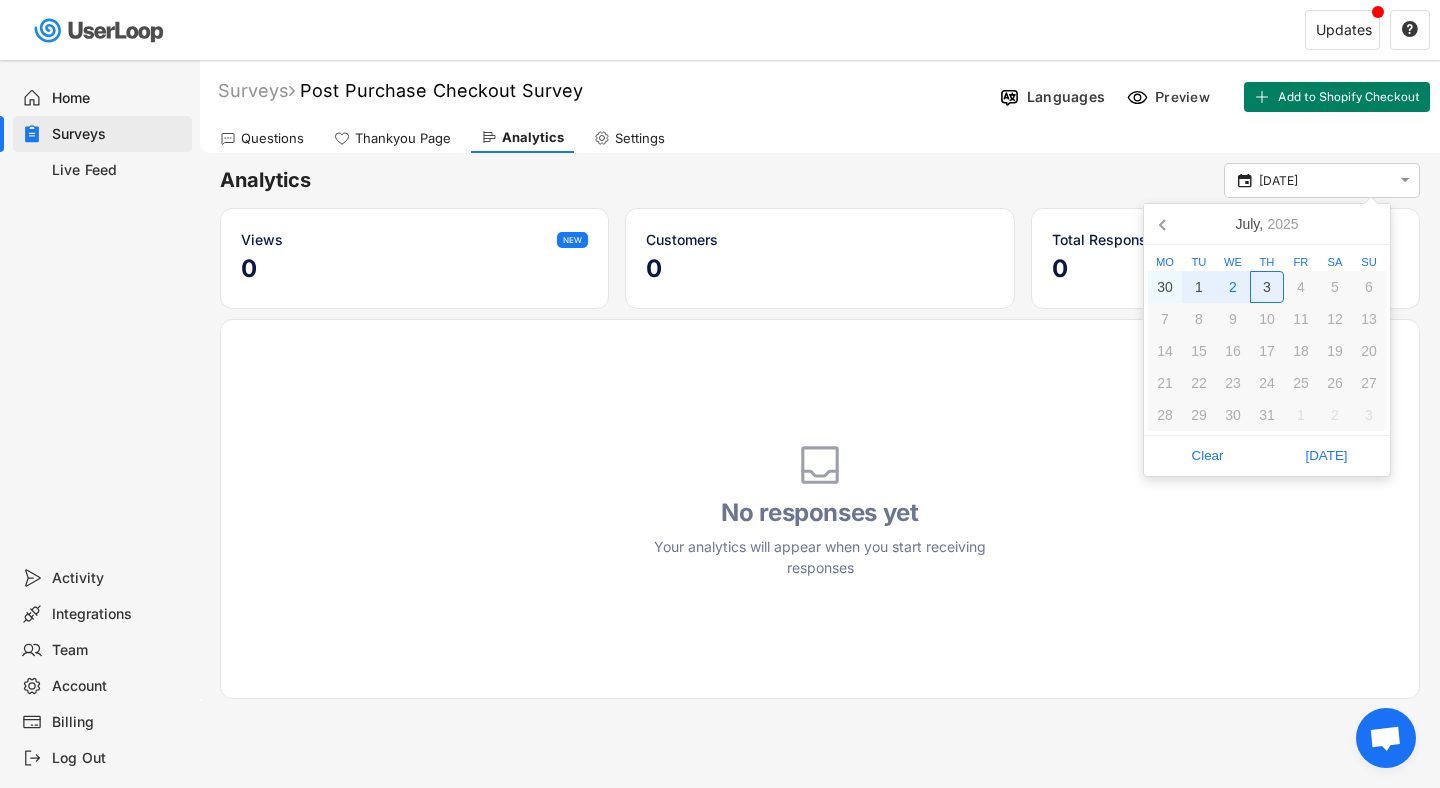 click on "3" at bounding box center (1267, 287) 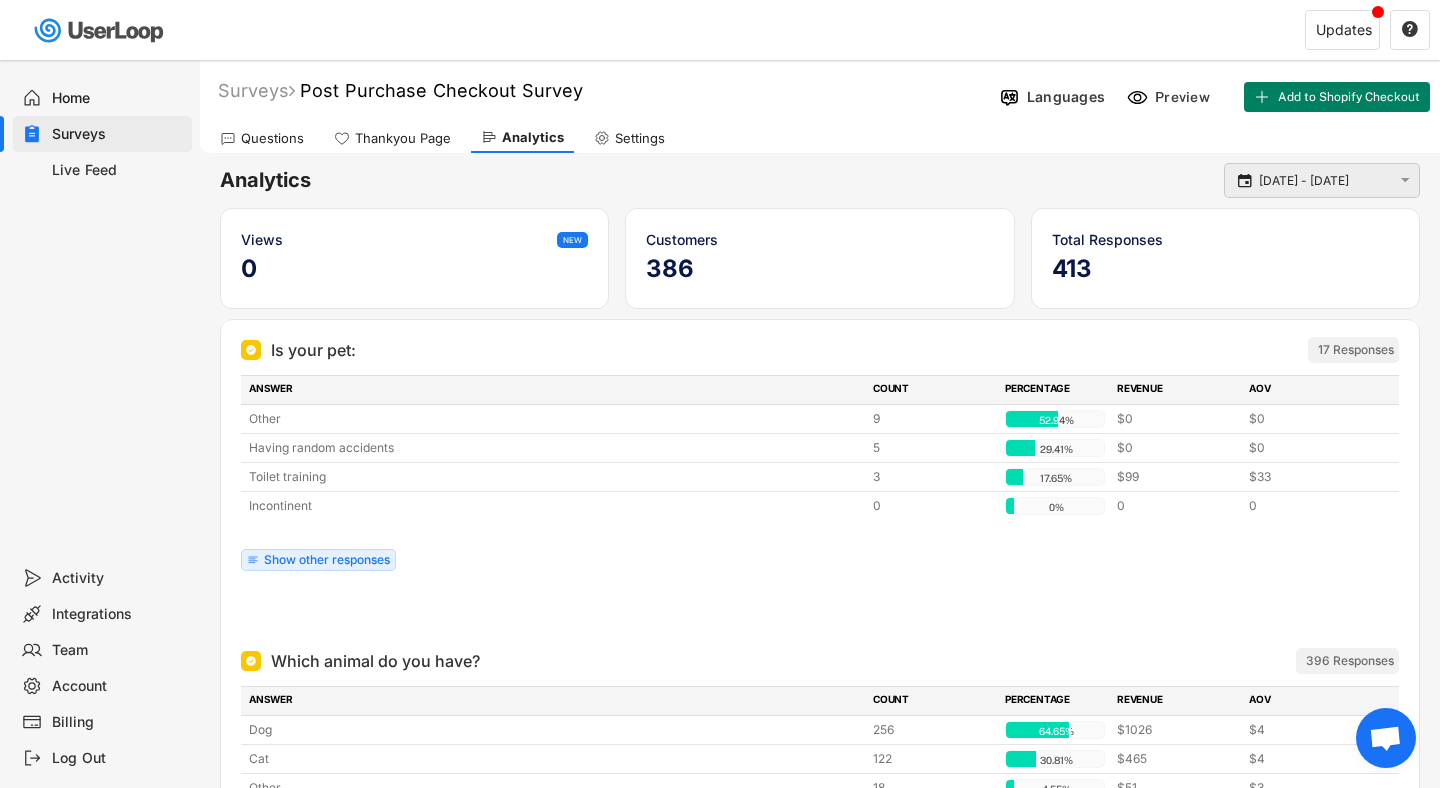 click on "[DATE] - [DATE]" at bounding box center (1325, 181) 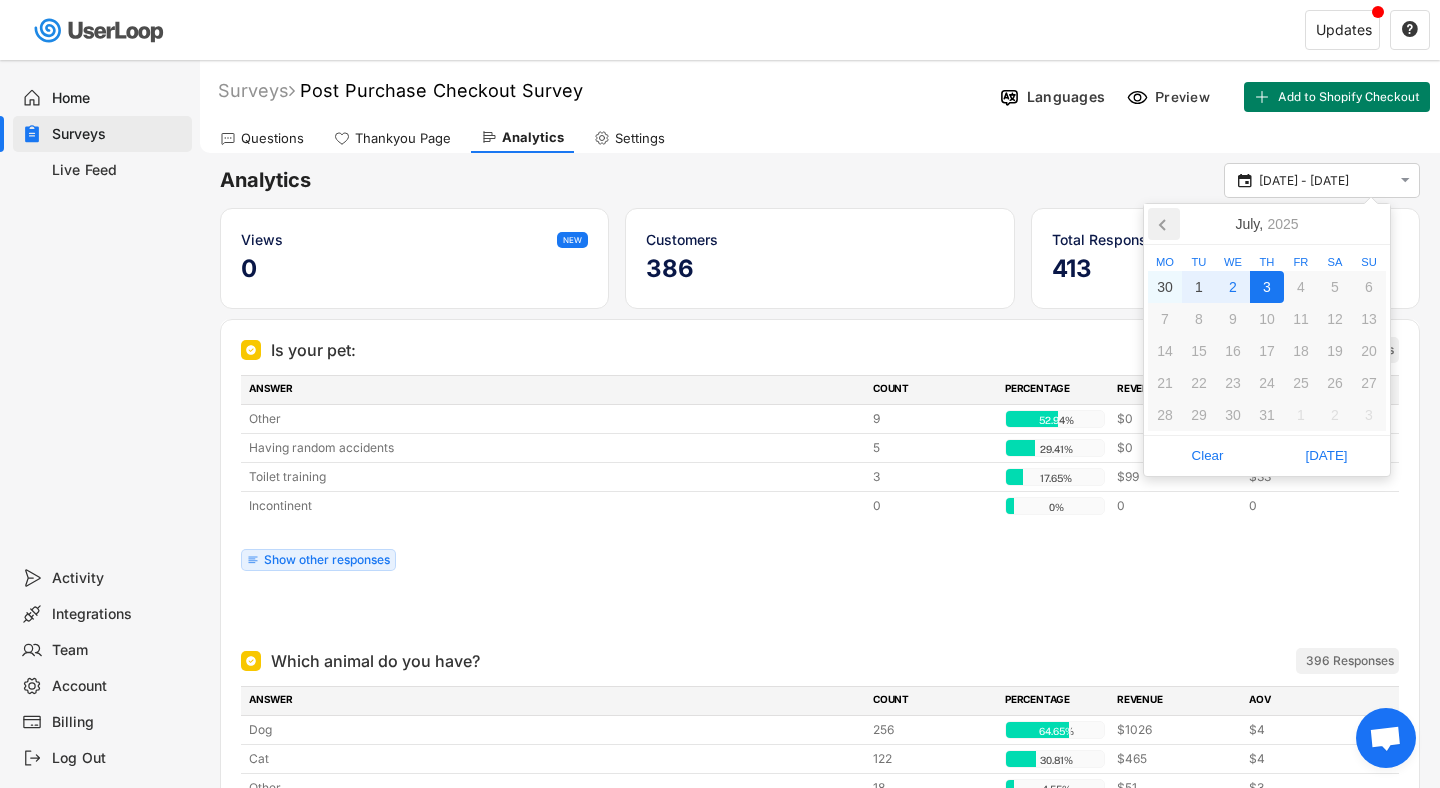 click 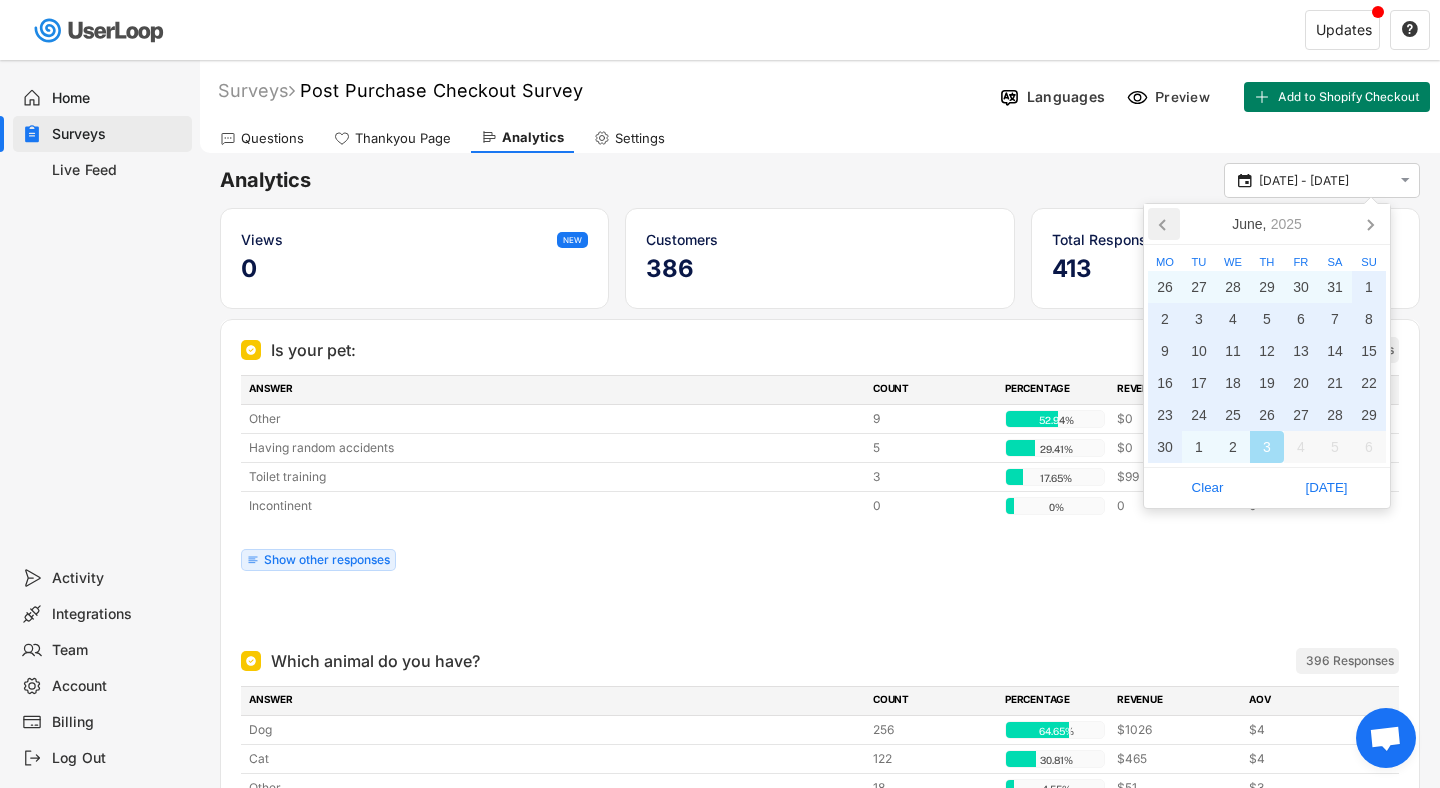 click 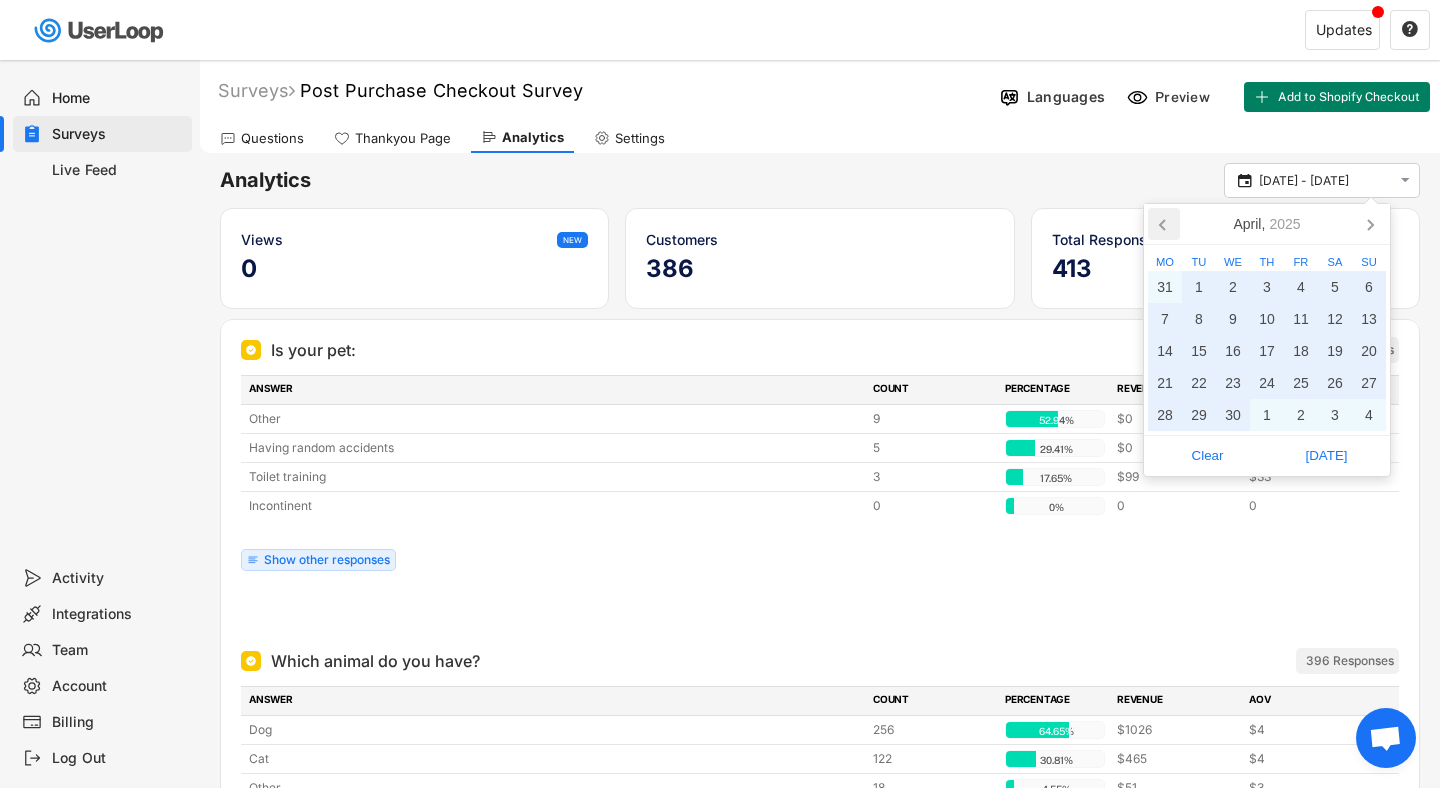 click 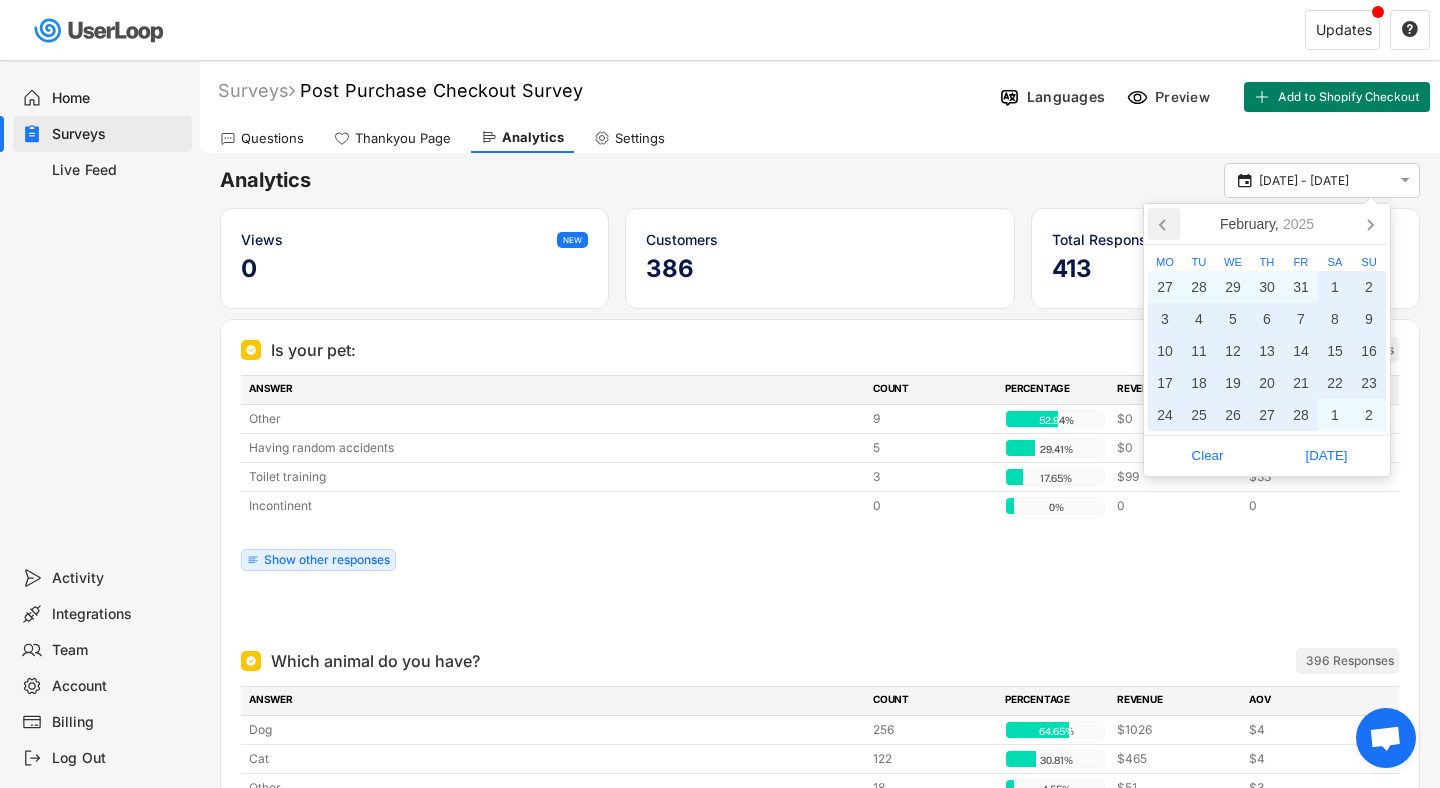 click 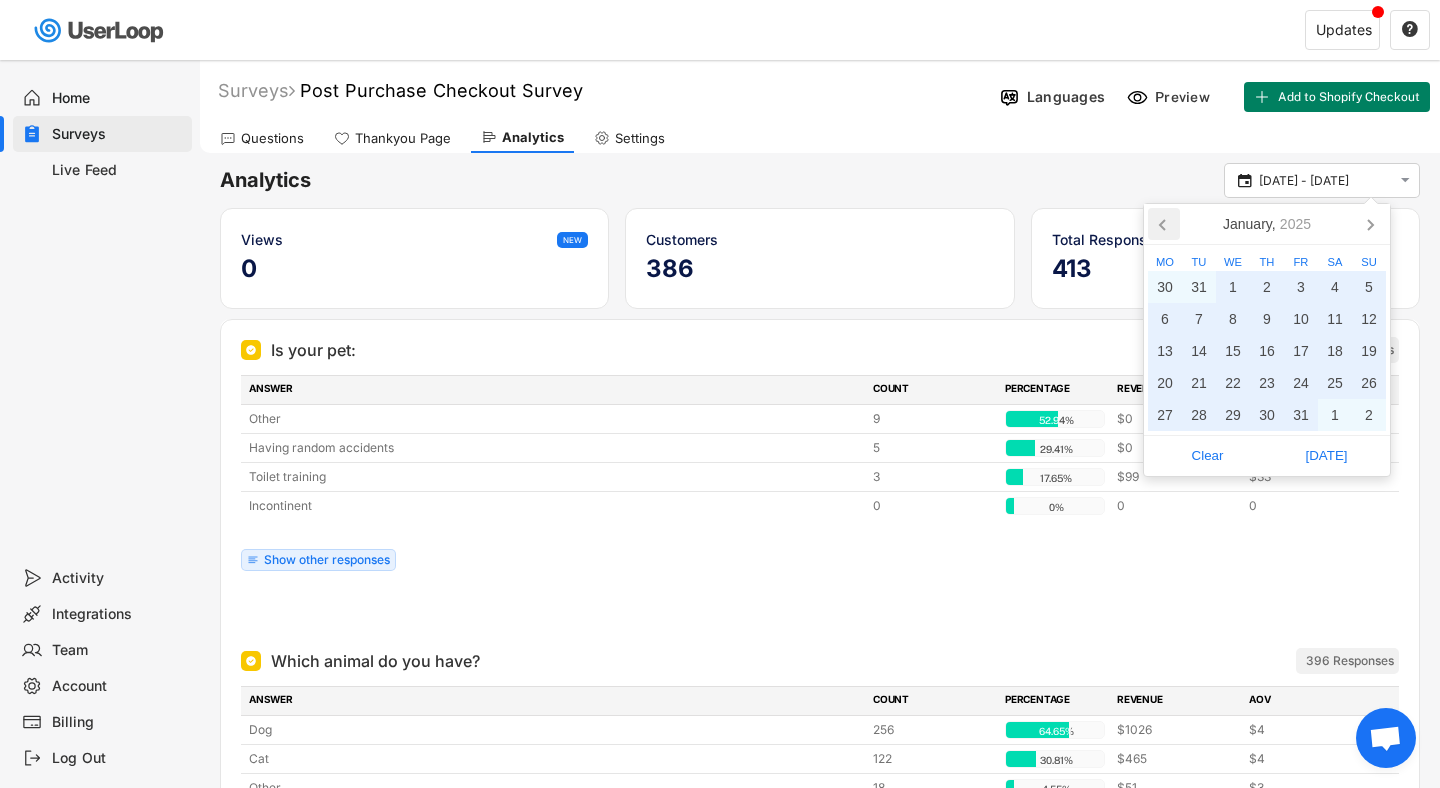 click 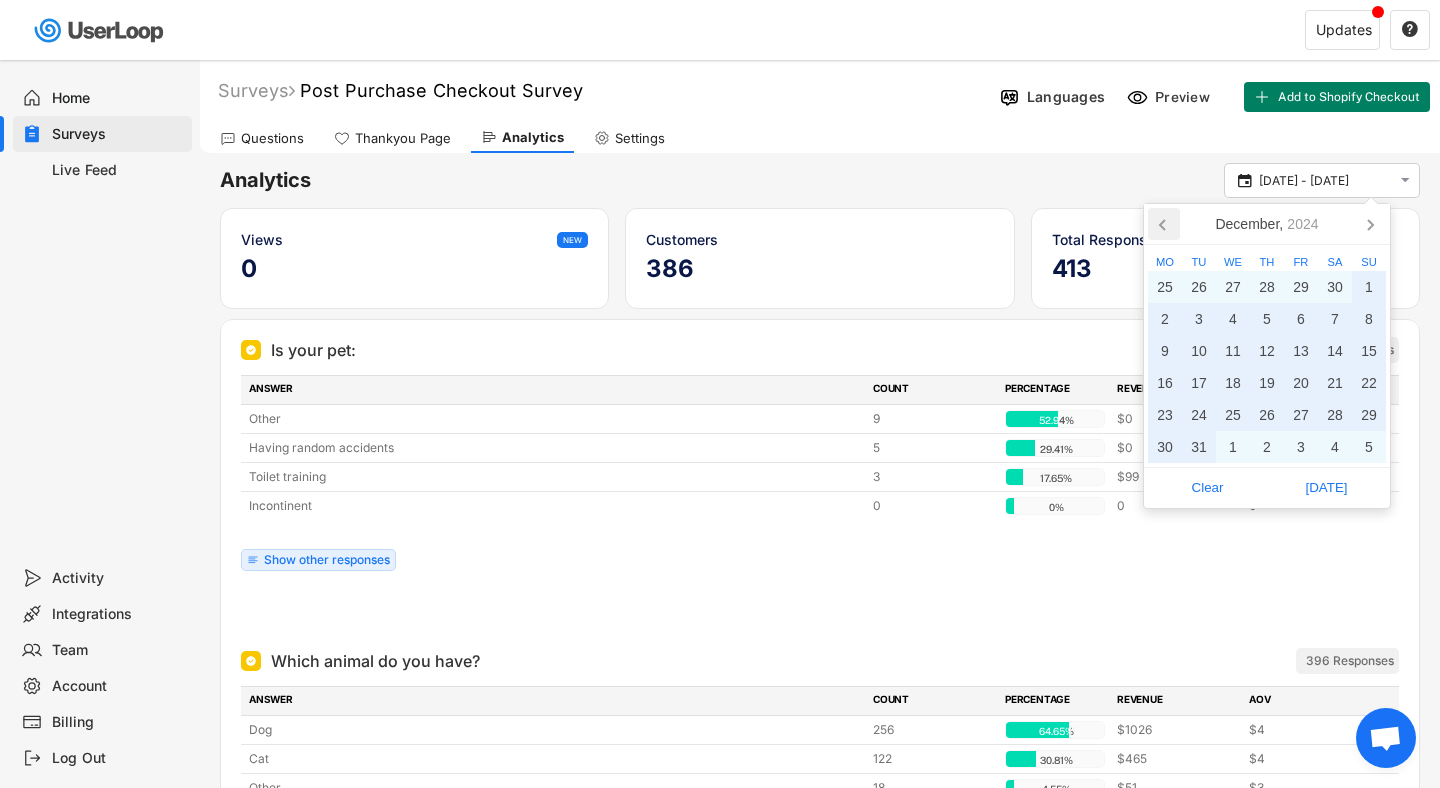 click 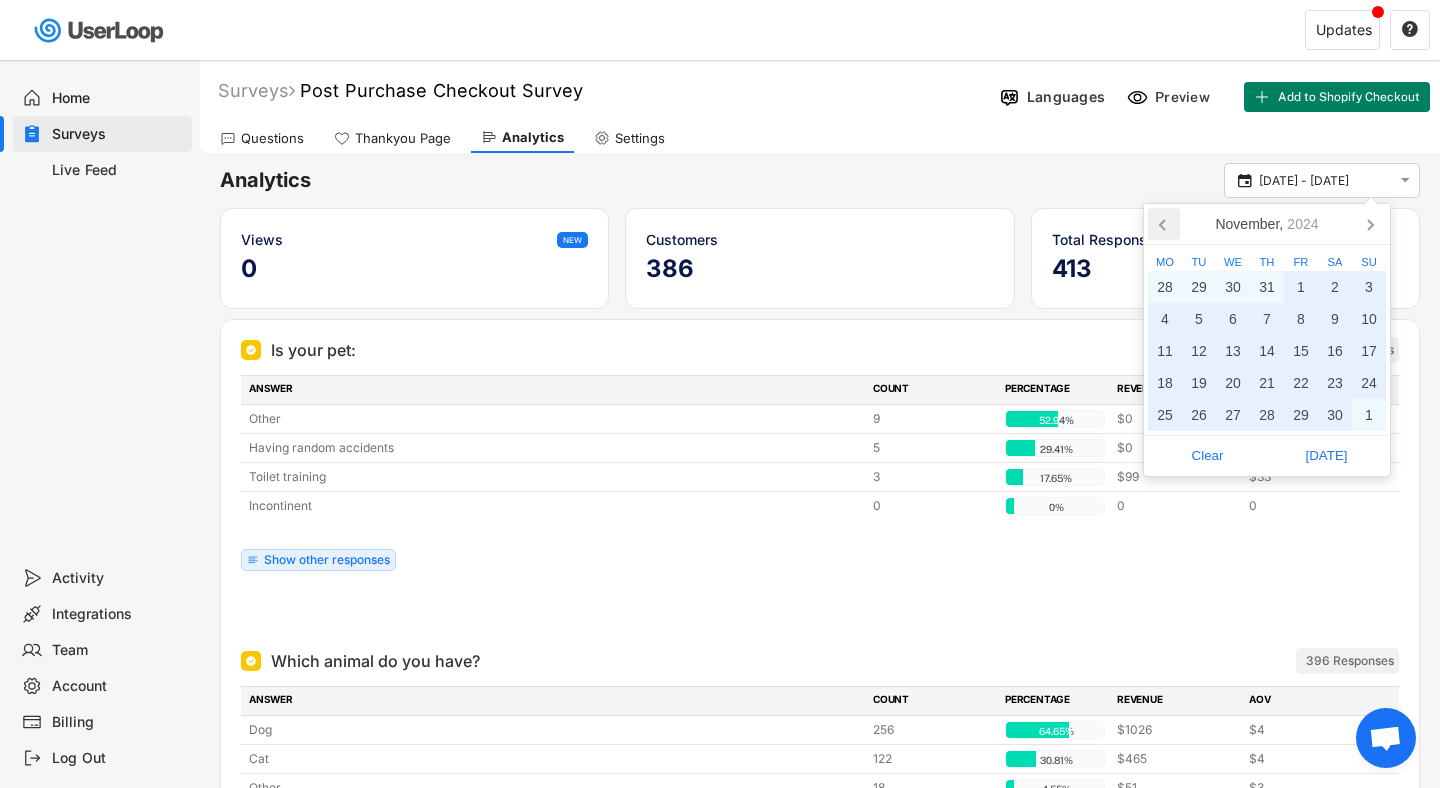 click 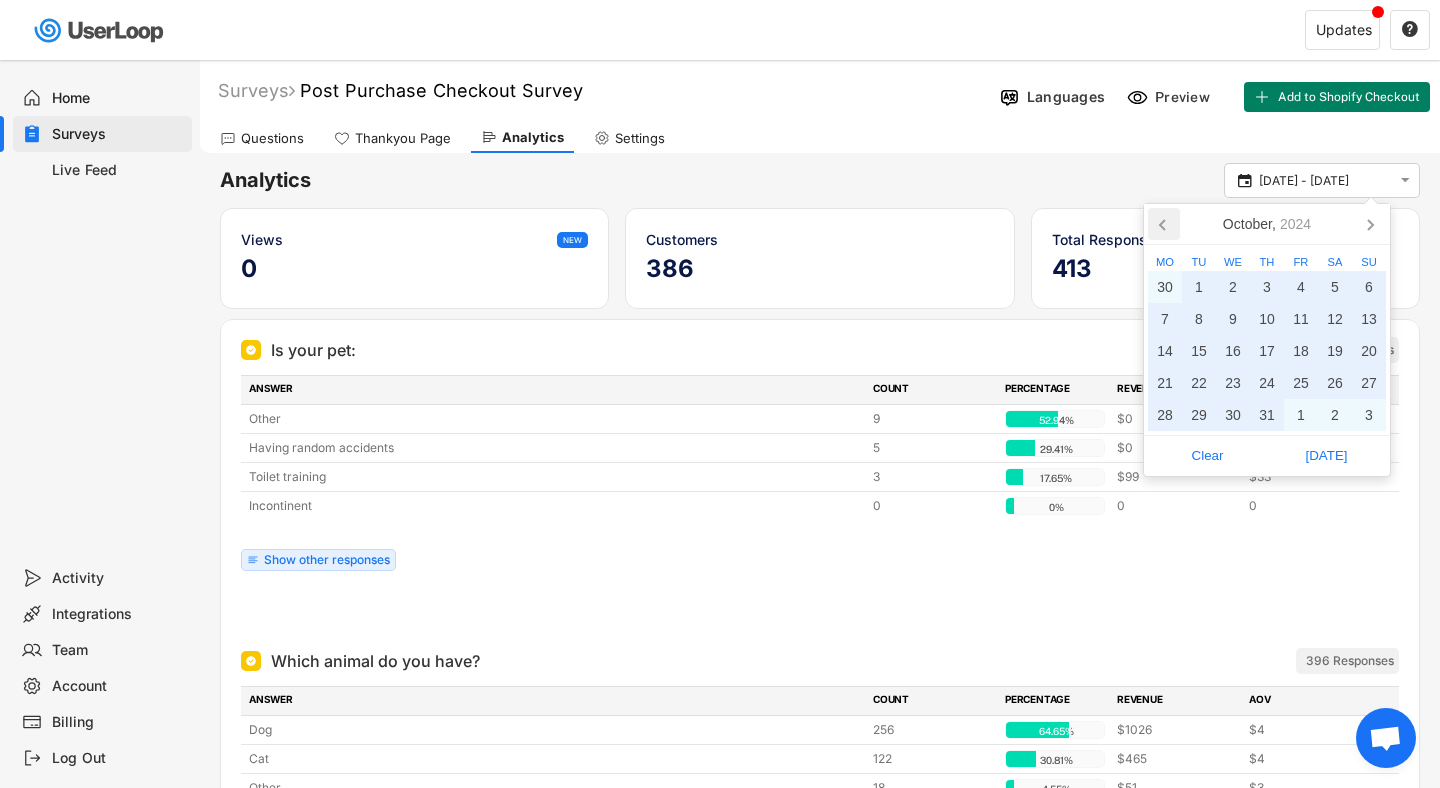 click 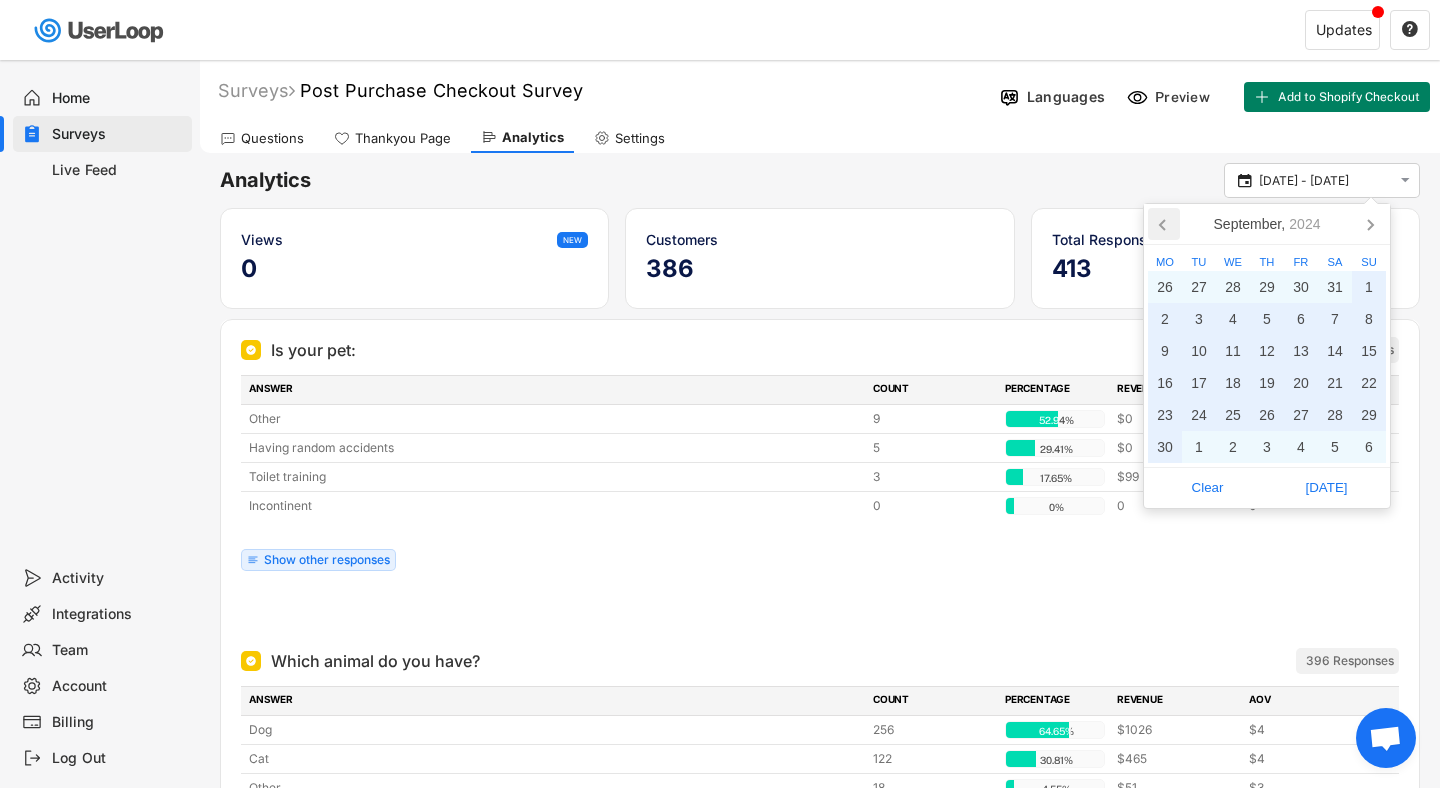 click 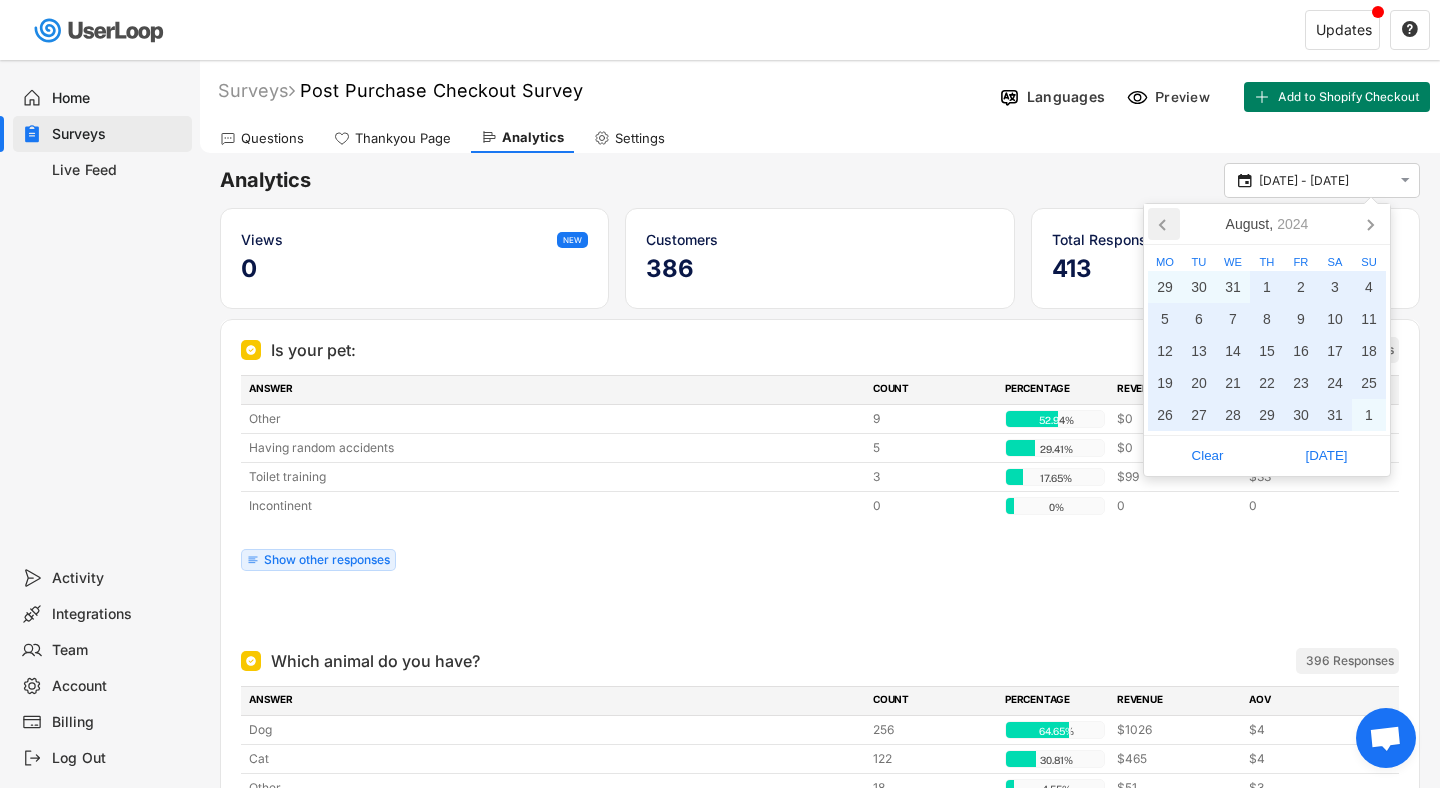click 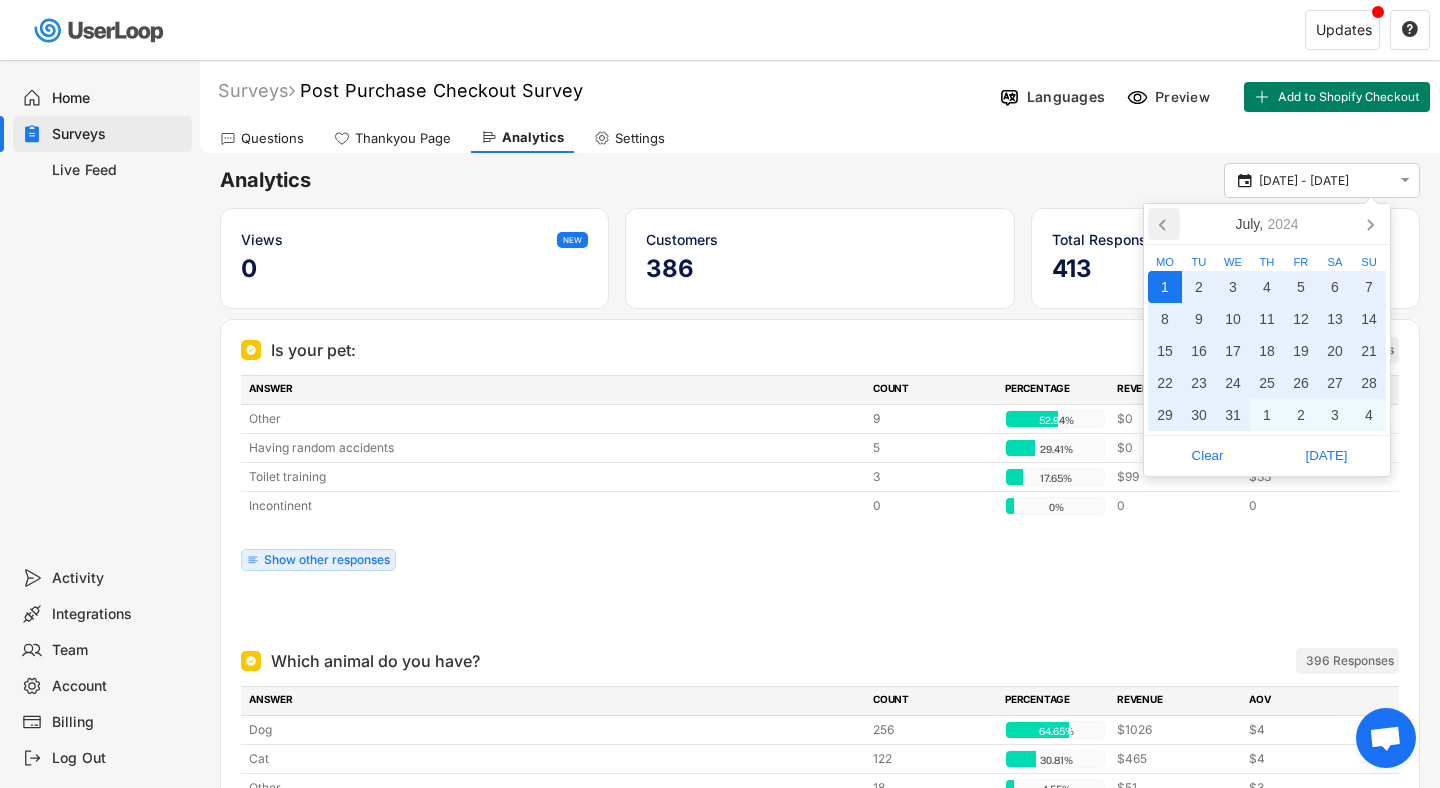 click 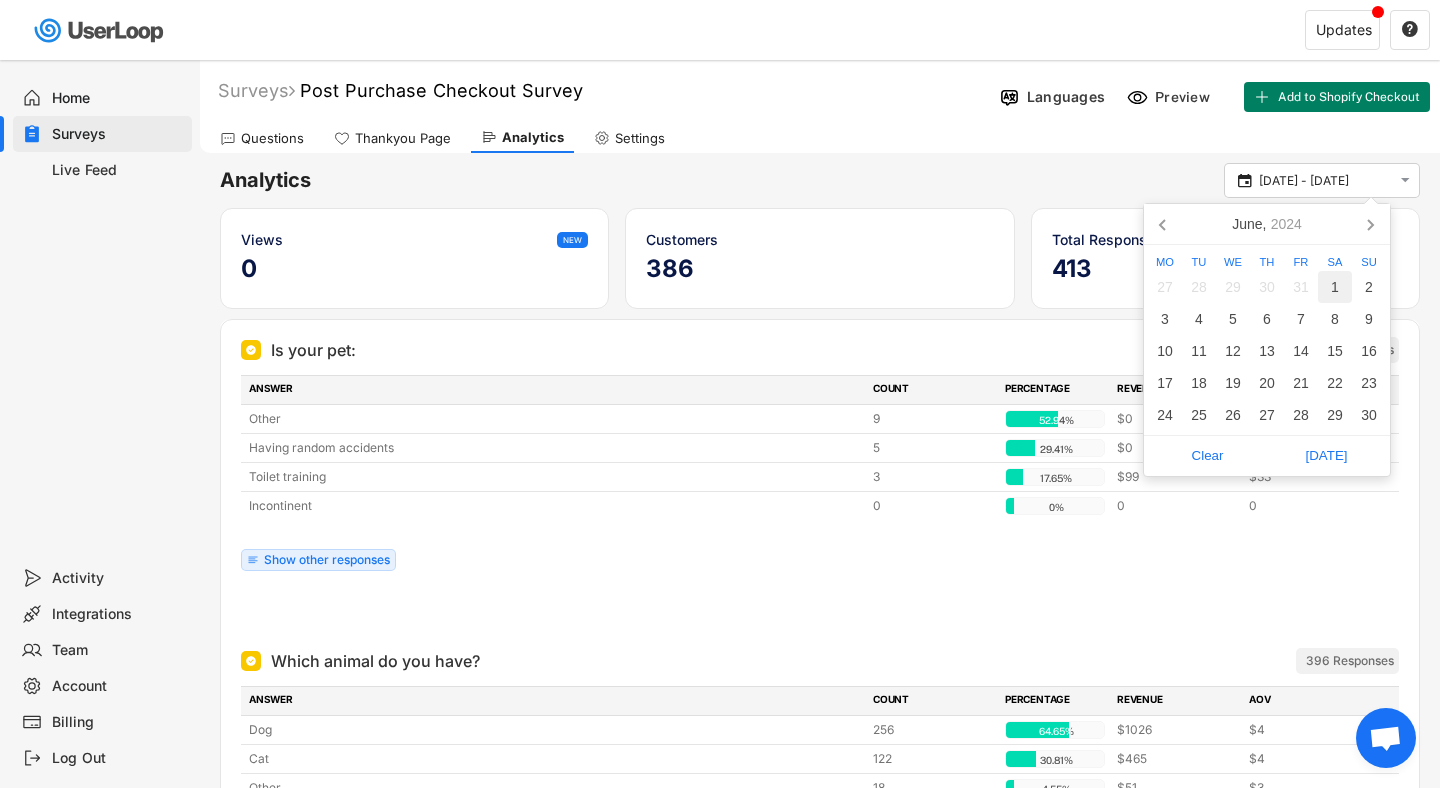 click on "1" at bounding box center (1335, 287) 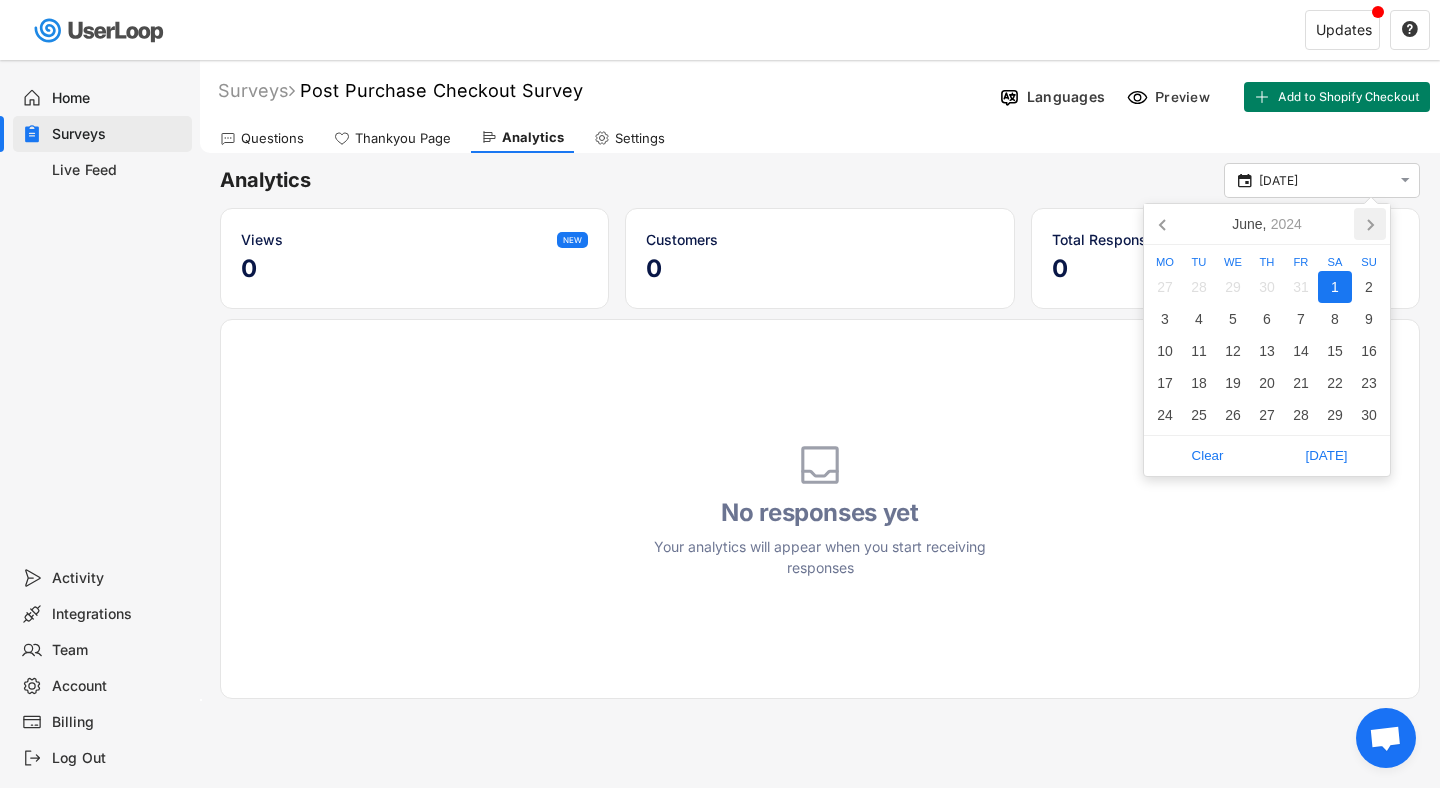 click 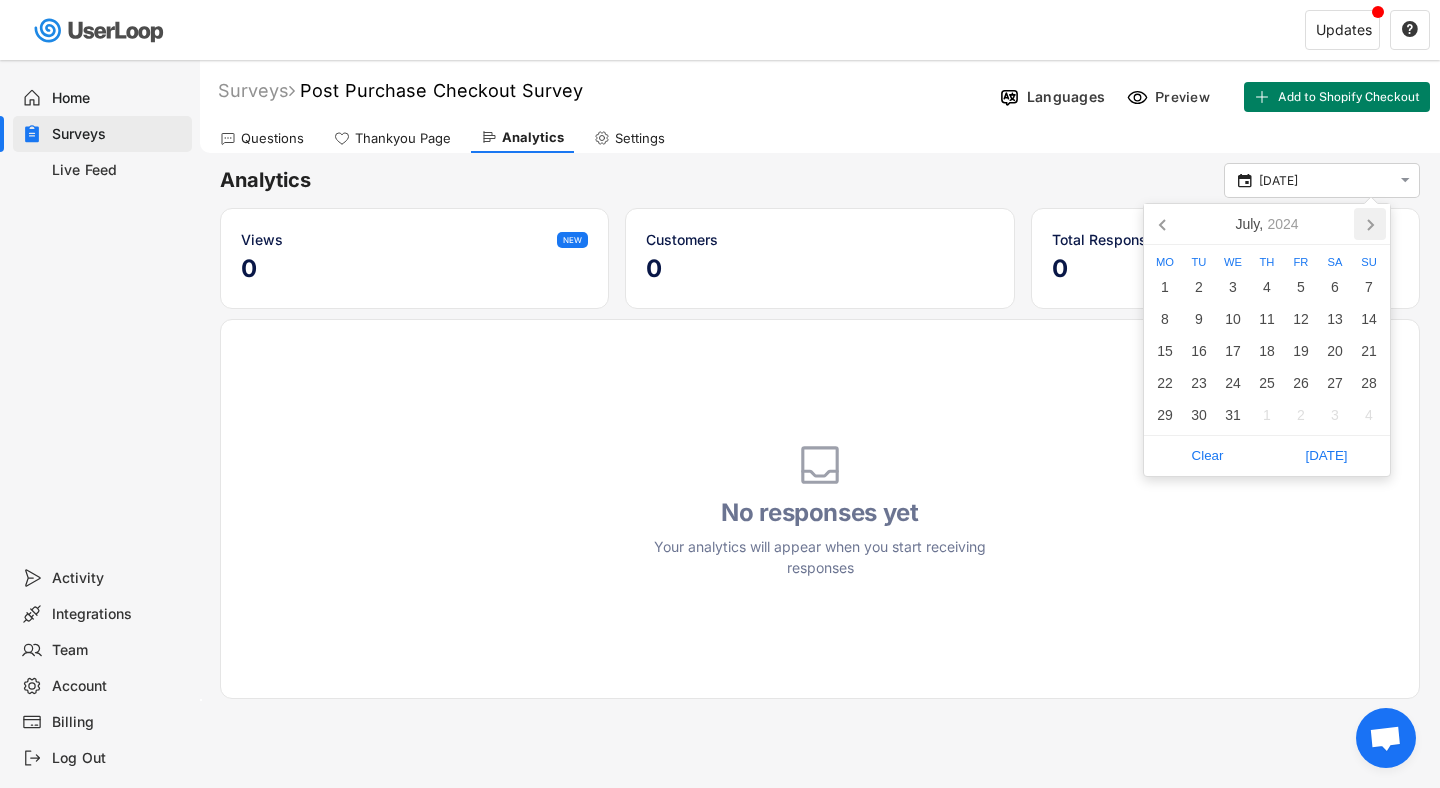 click 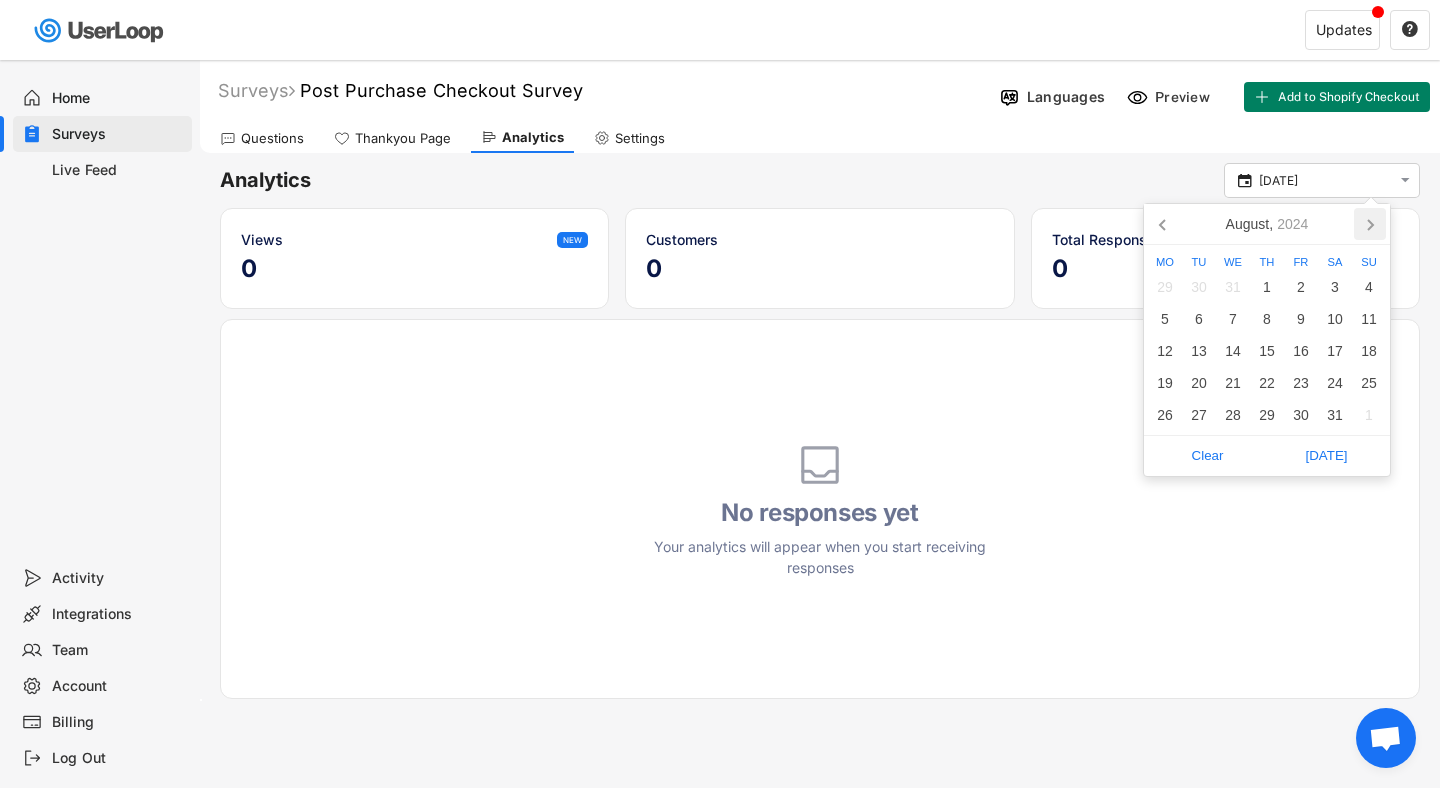 click 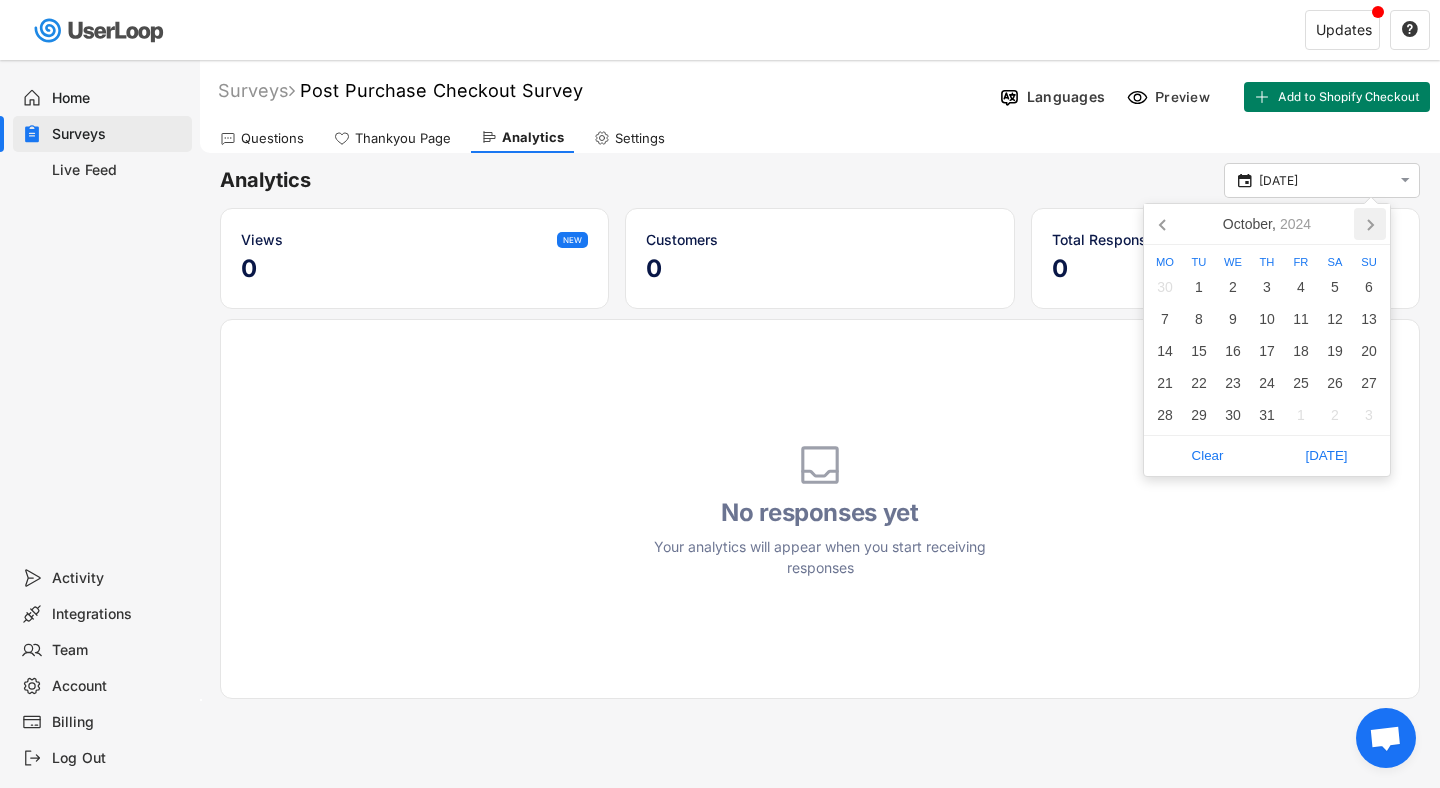click 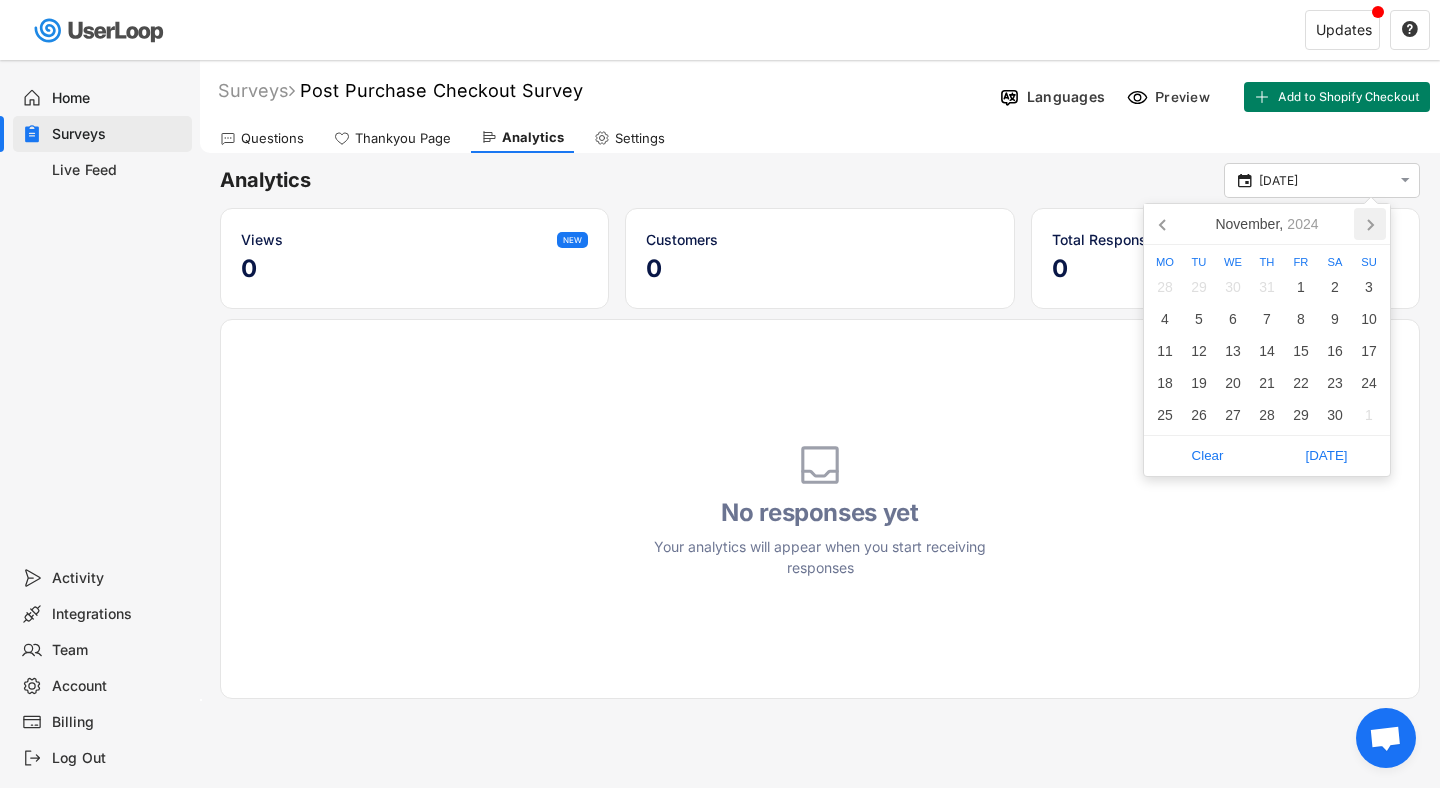 click 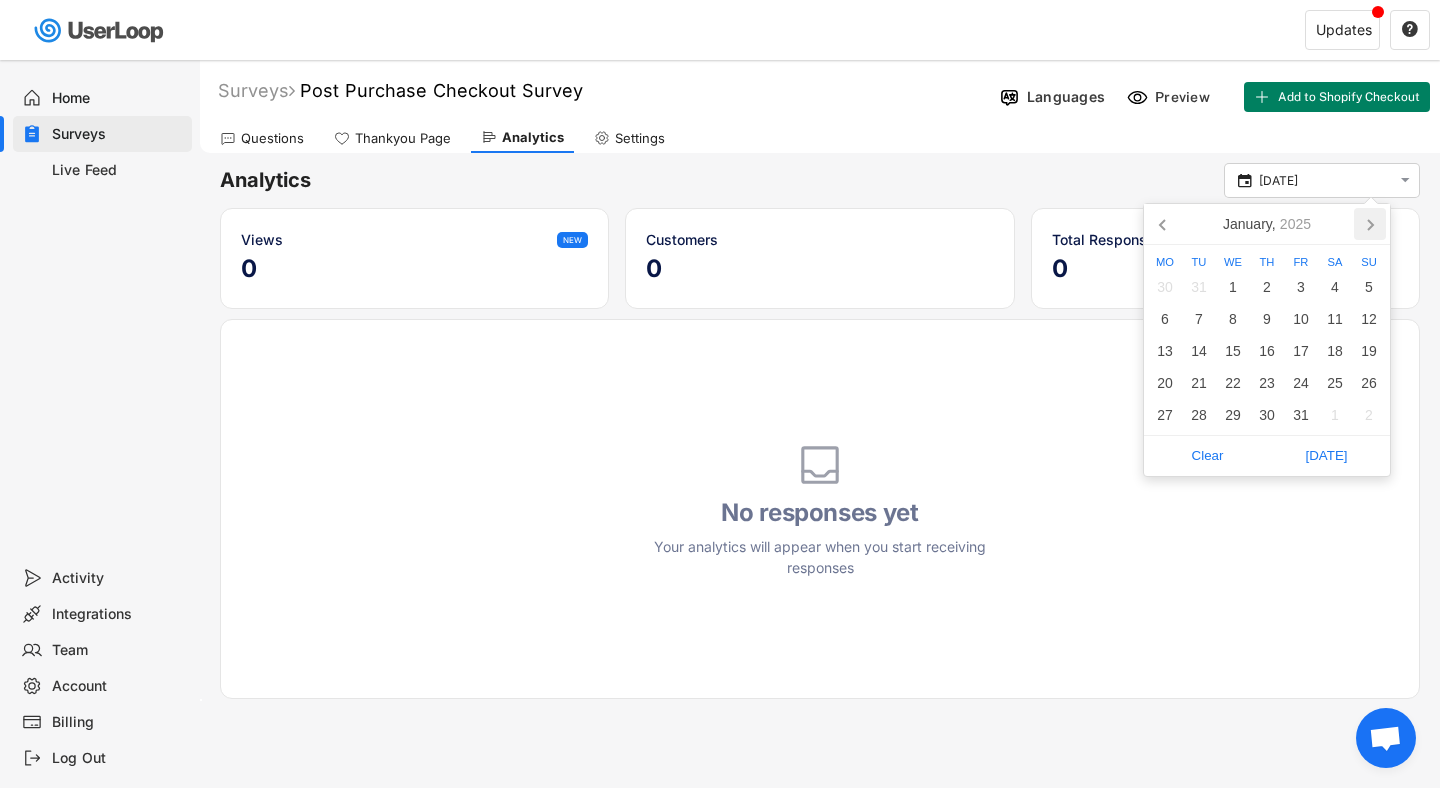 click 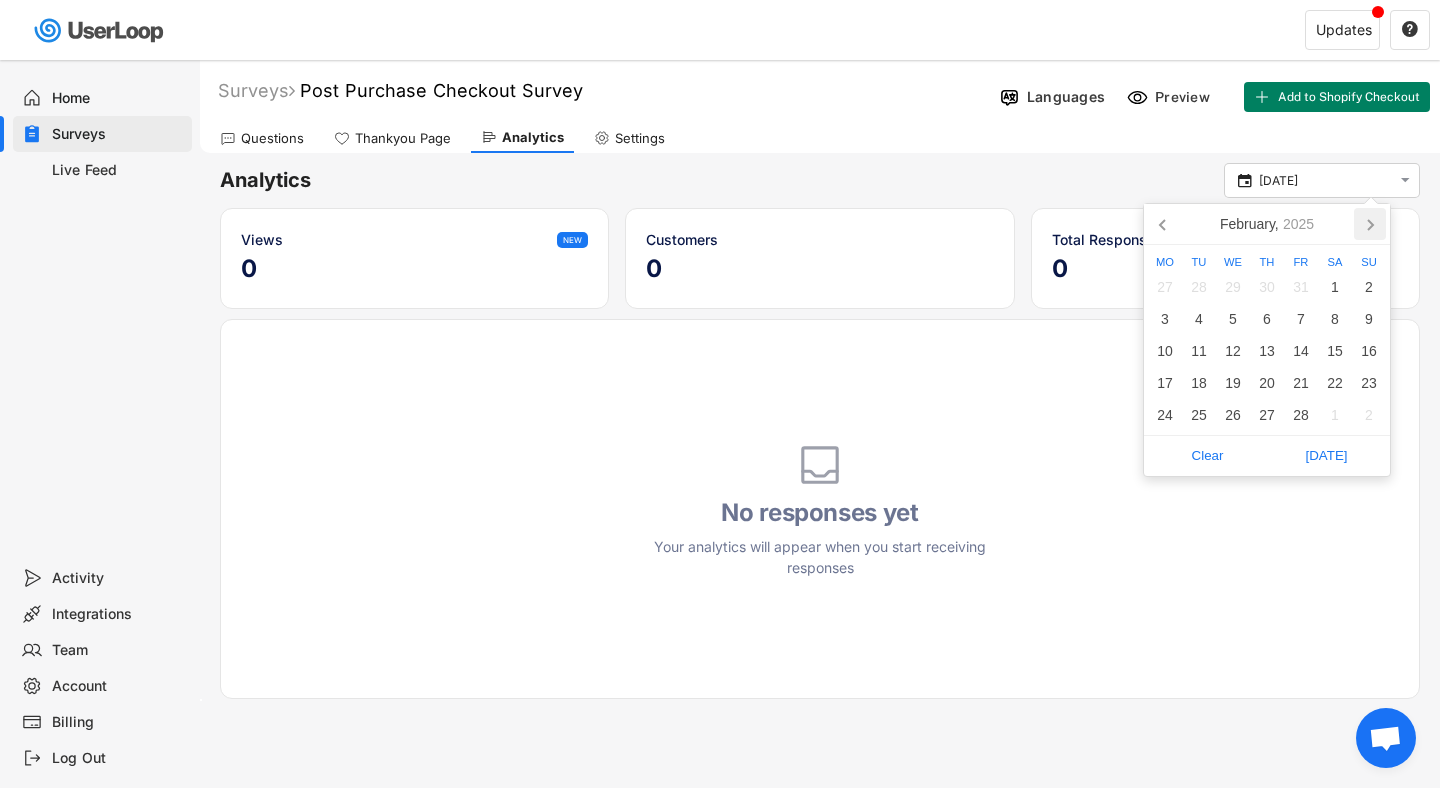 click 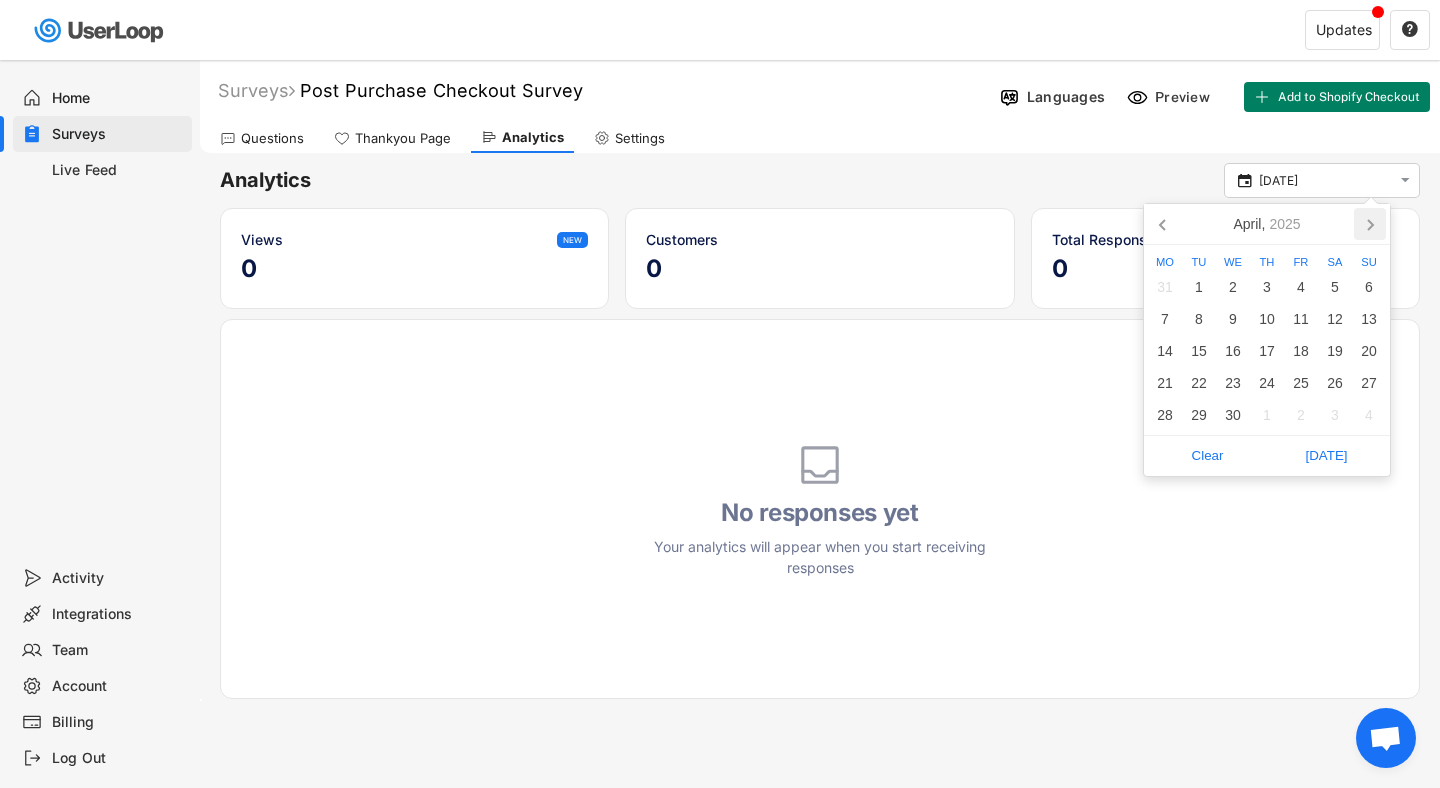 click 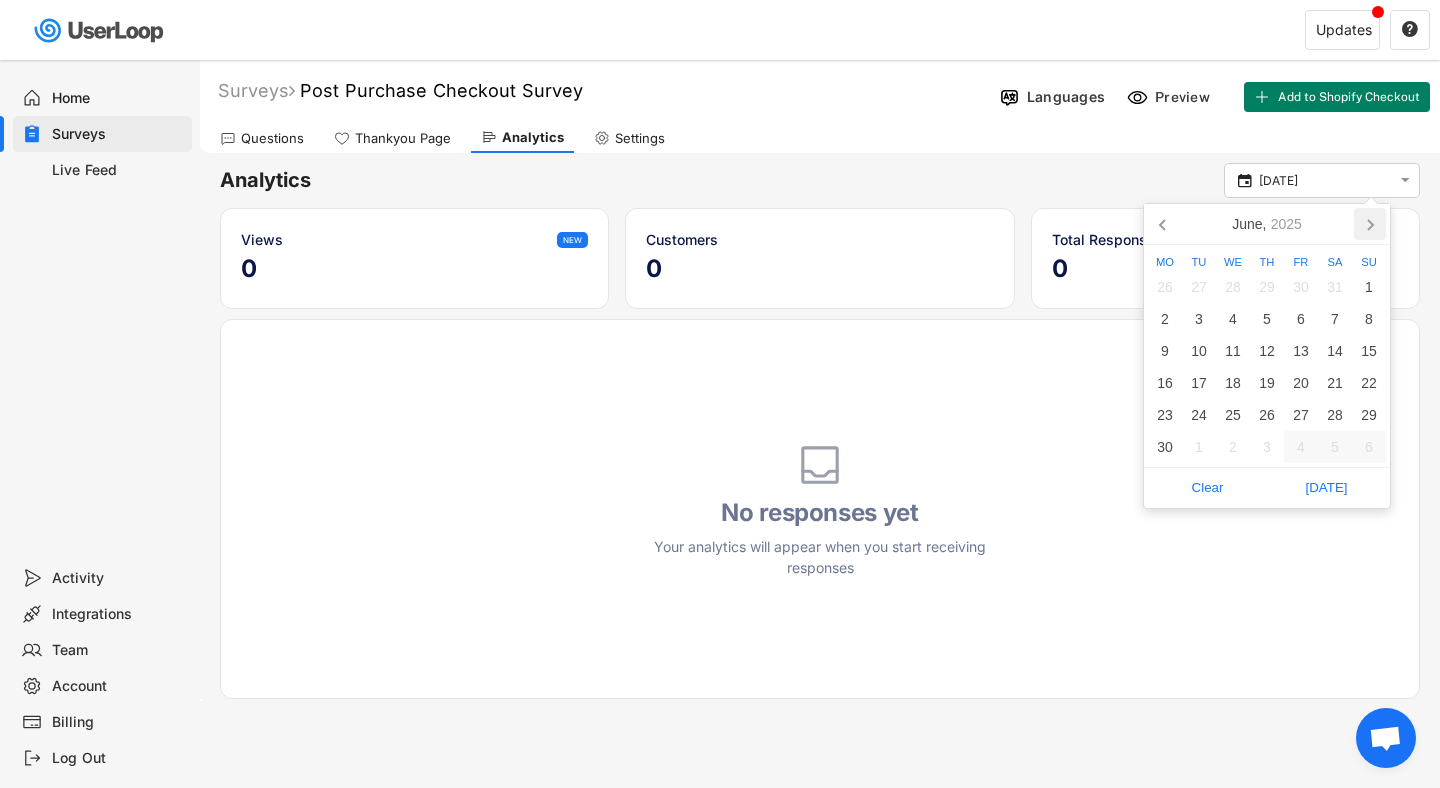click 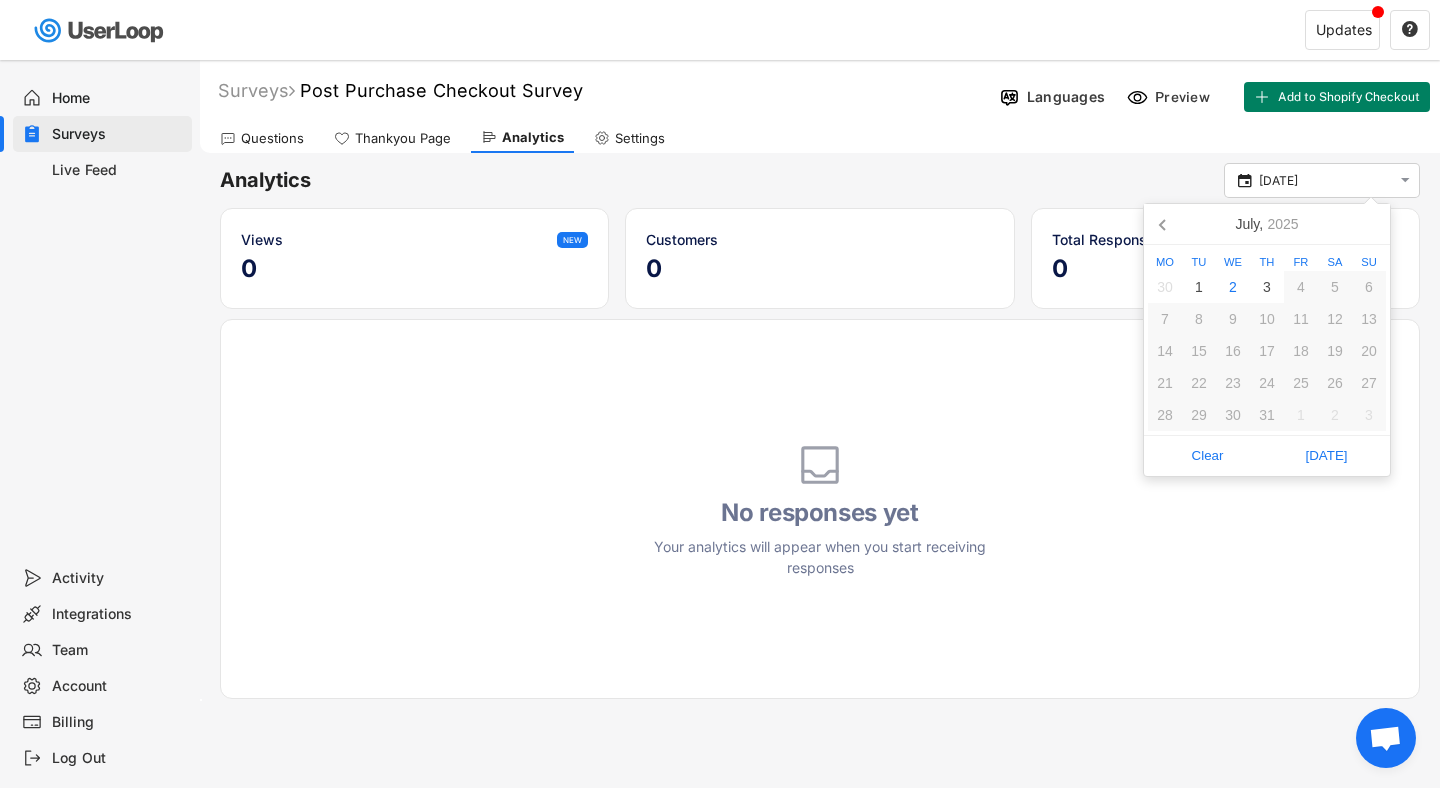 click on "[DATE]" at bounding box center [1267, 224] 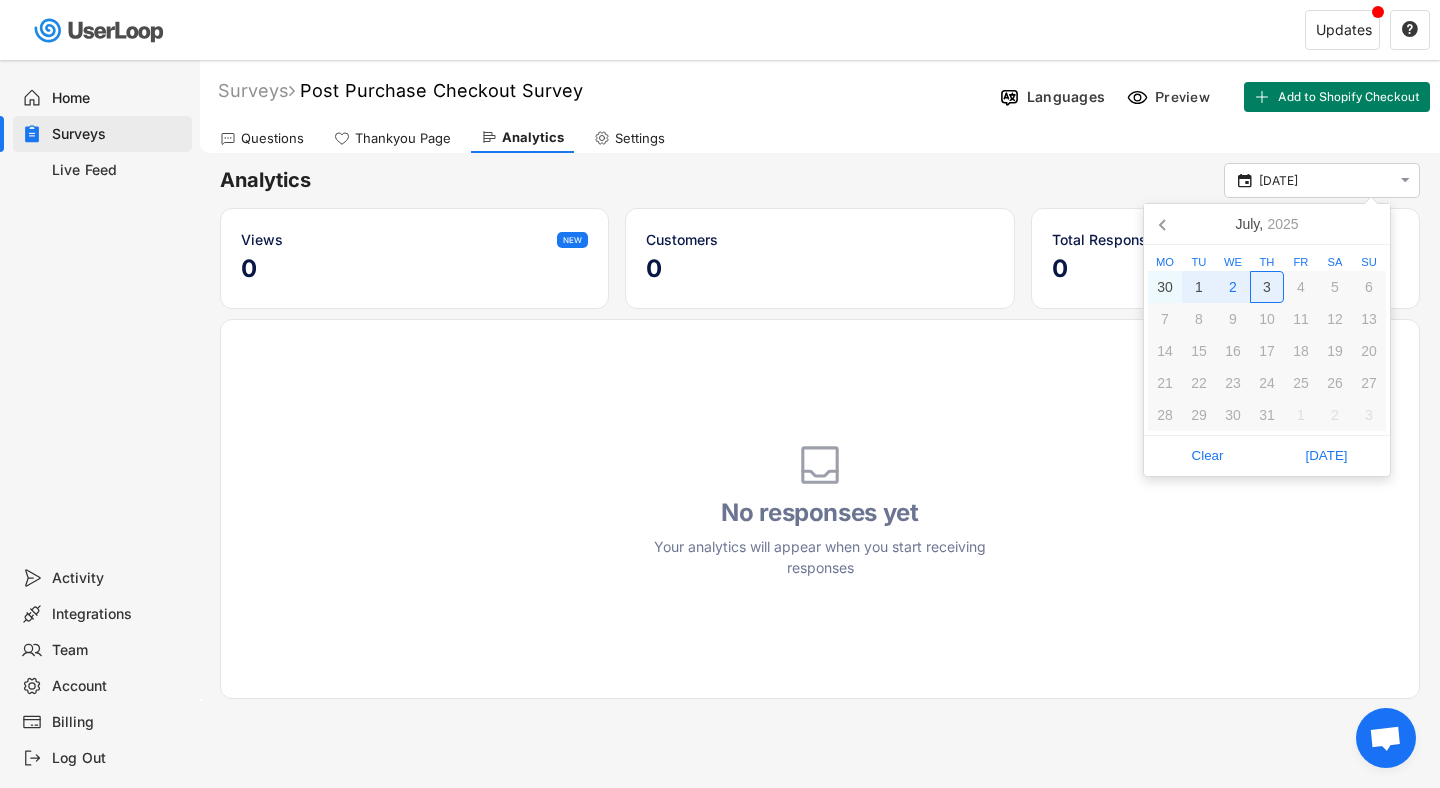click on "3" at bounding box center (1267, 287) 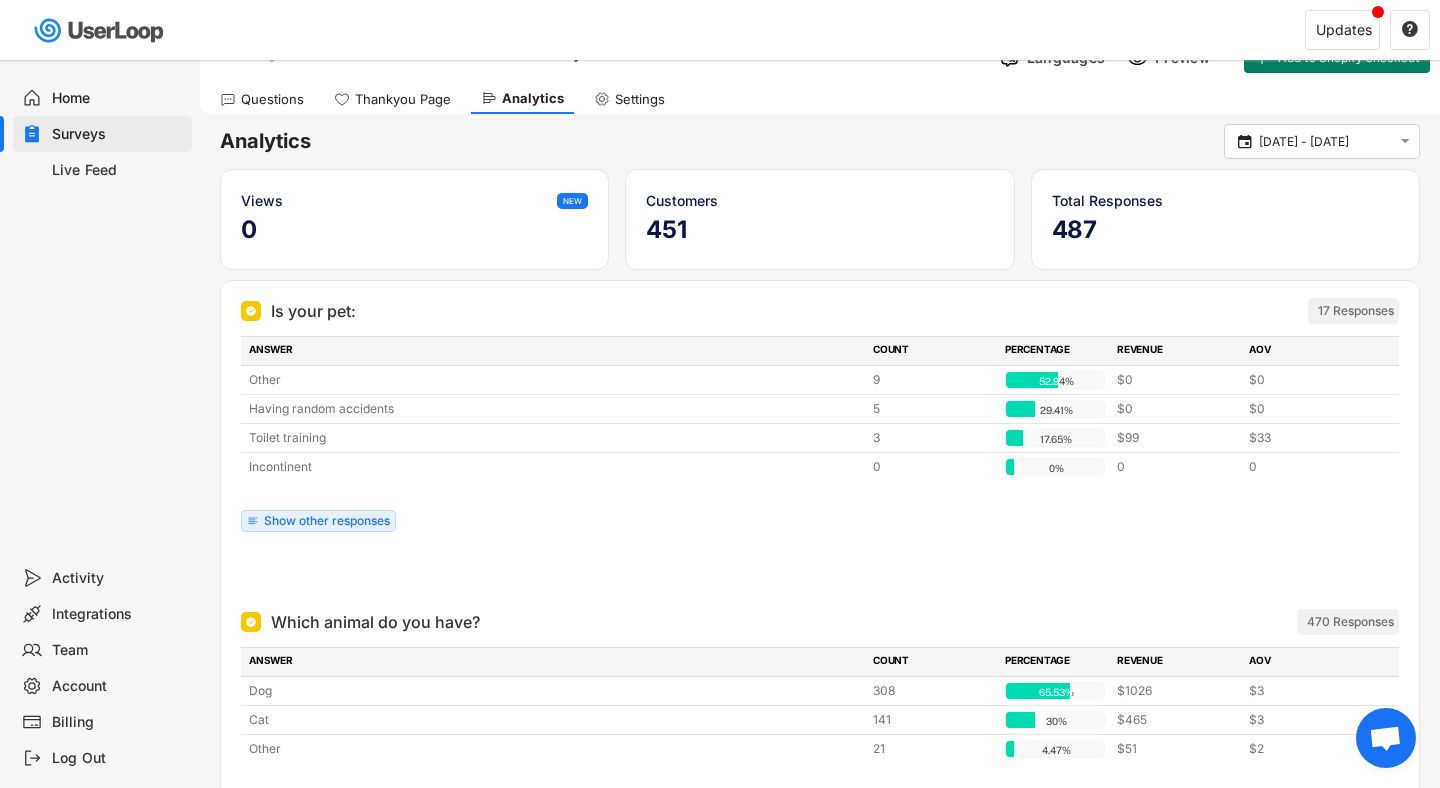 scroll, scrollTop: 43, scrollLeft: 0, axis: vertical 